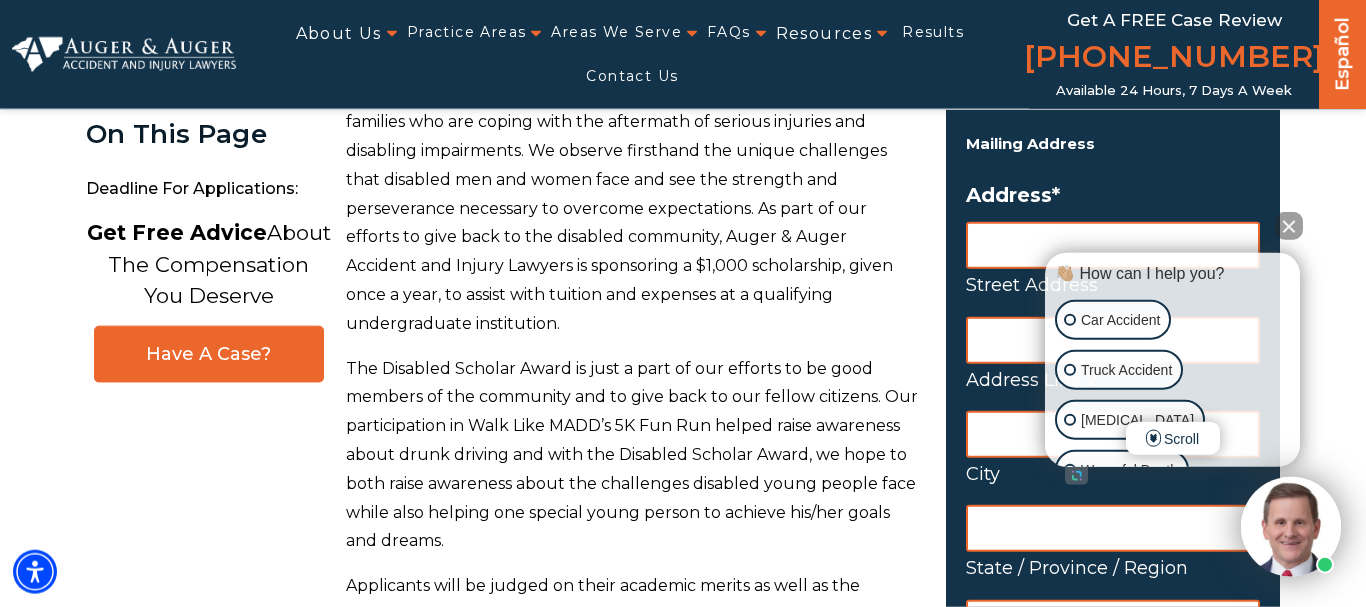 scroll, scrollTop: 398, scrollLeft: 0, axis: vertical 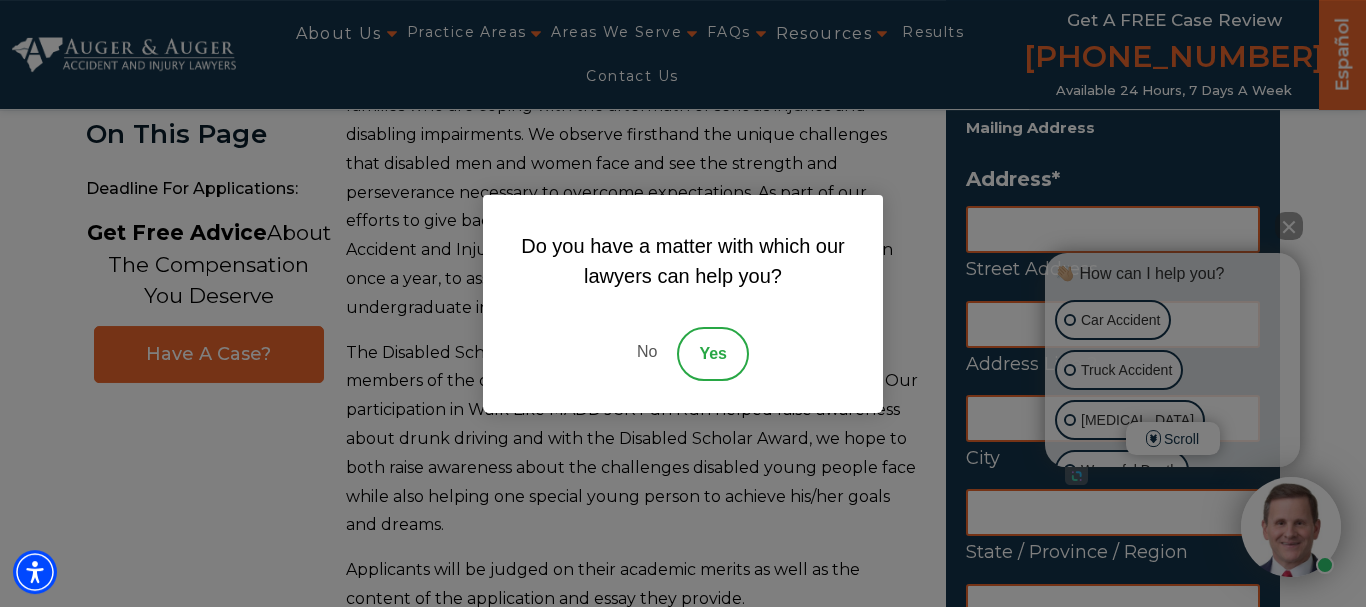 click on "No" at bounding box center (647, 354) 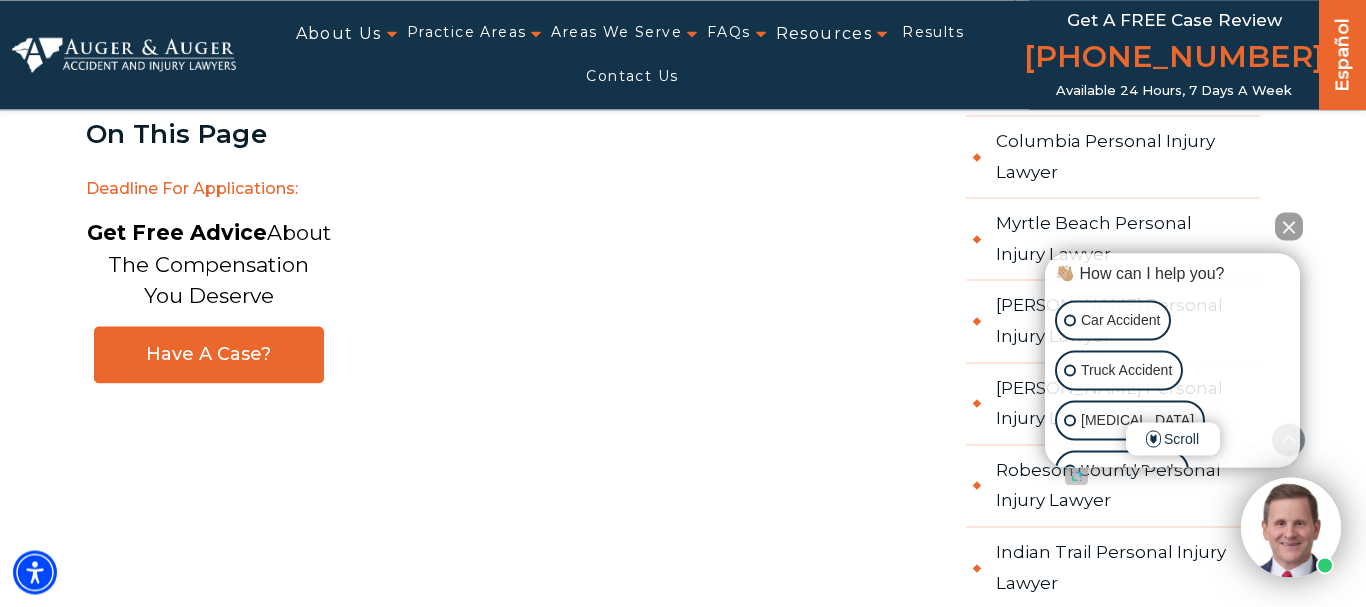 scroll, scrollTop: 4758, scrollLeft: 0, axis: vertical 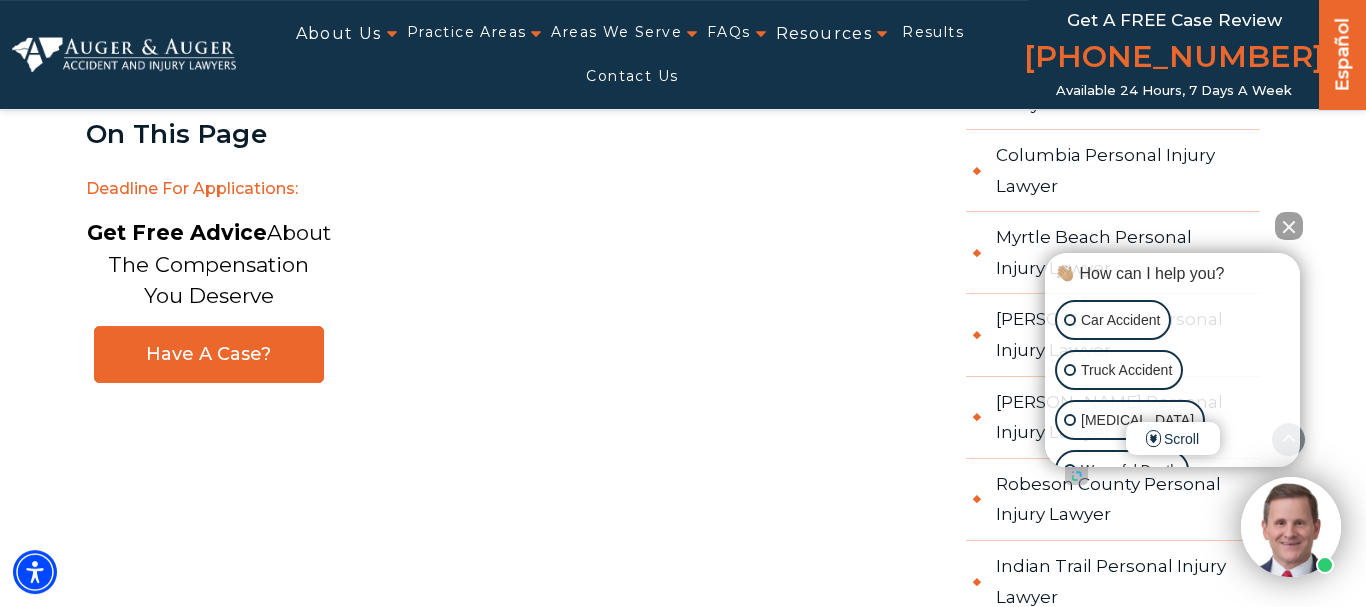 click at bounding box center (1289, 226) 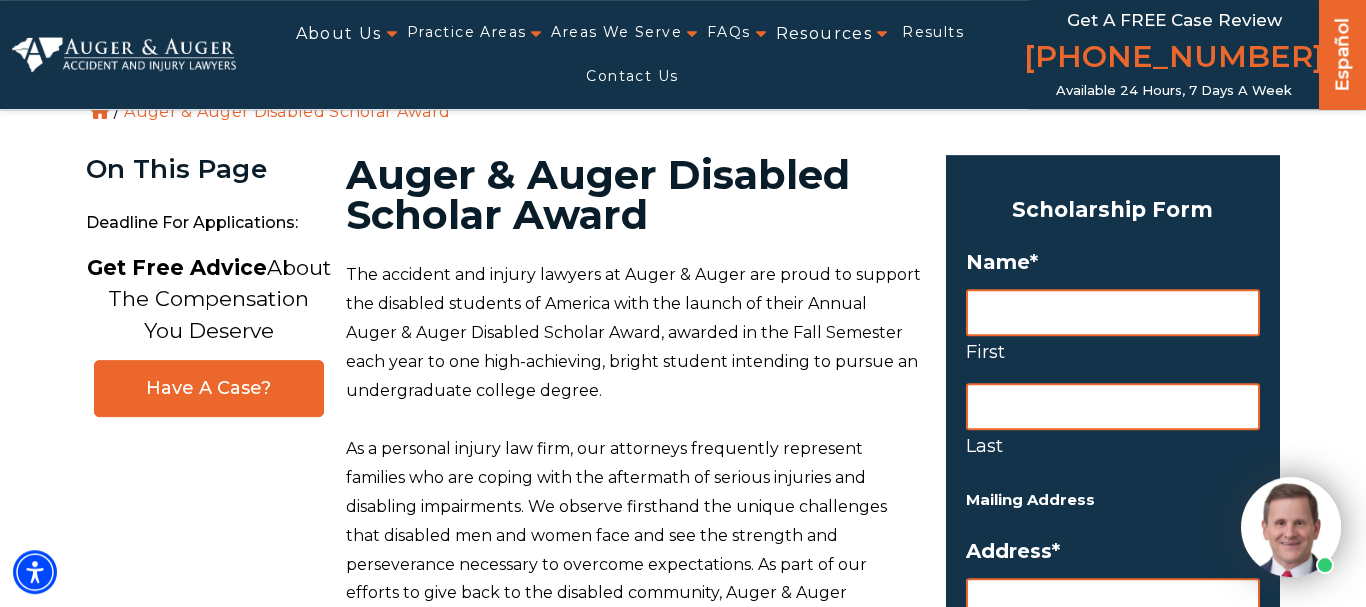 scroll, scrollTop: 0, scrollLeft: 0, axis: both 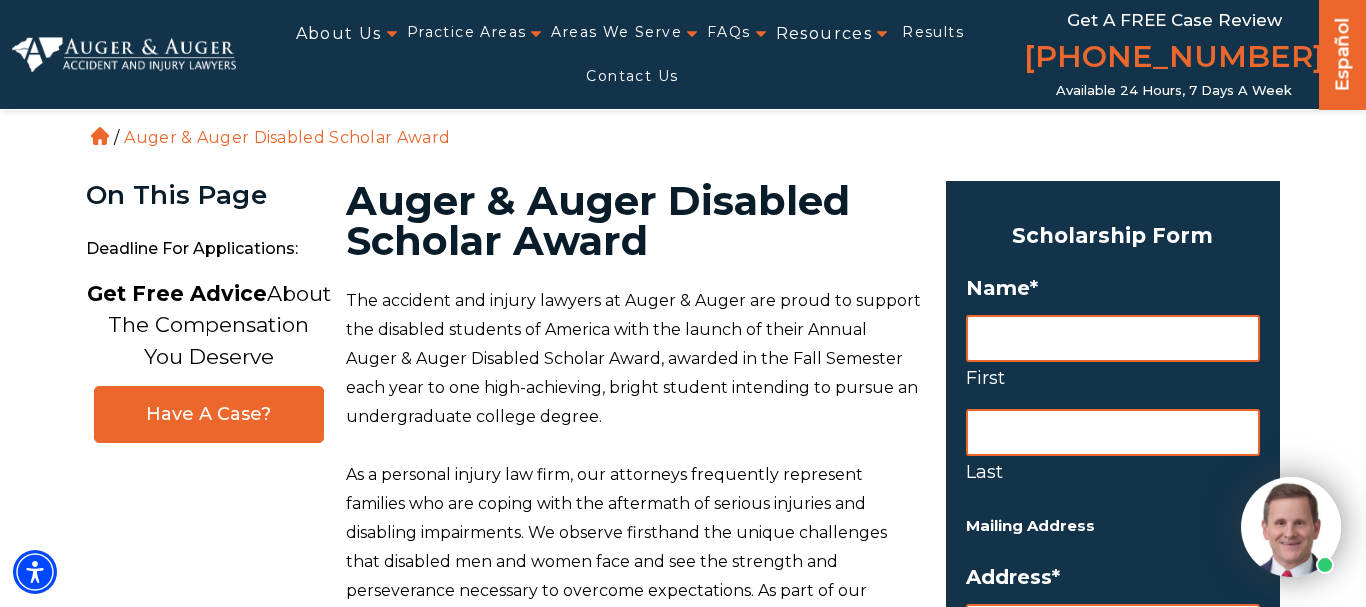 click on "First" at bounding box center (1113, 338) 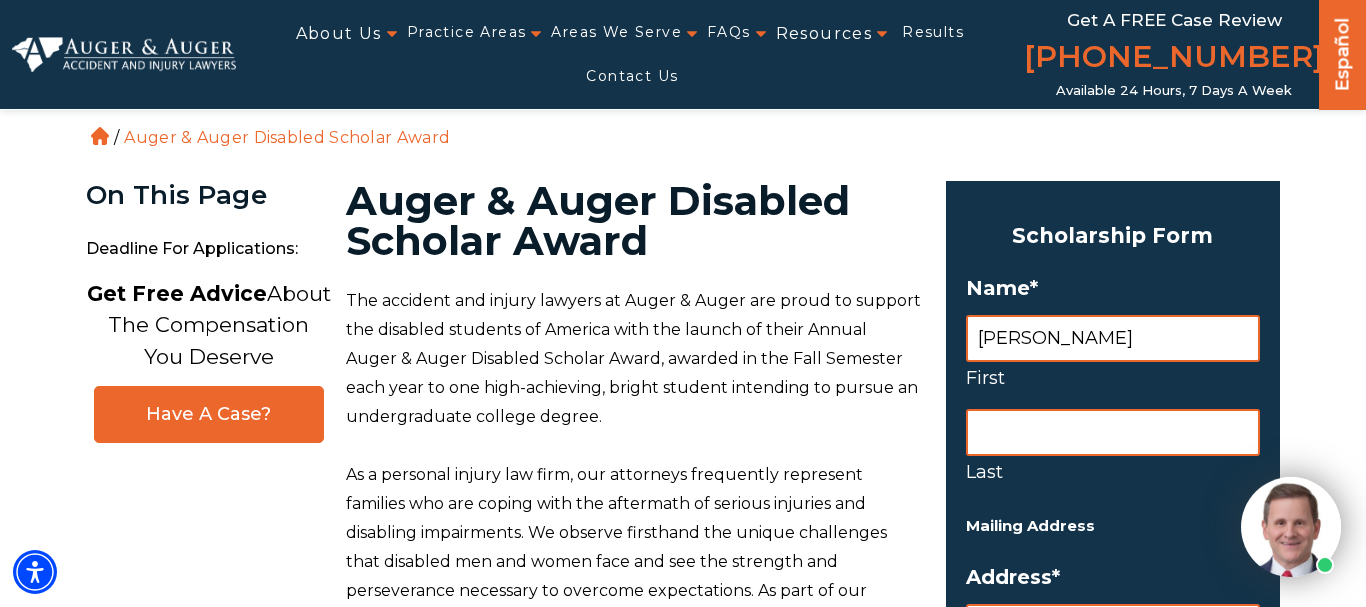 type on "[PERSON_NAME]" 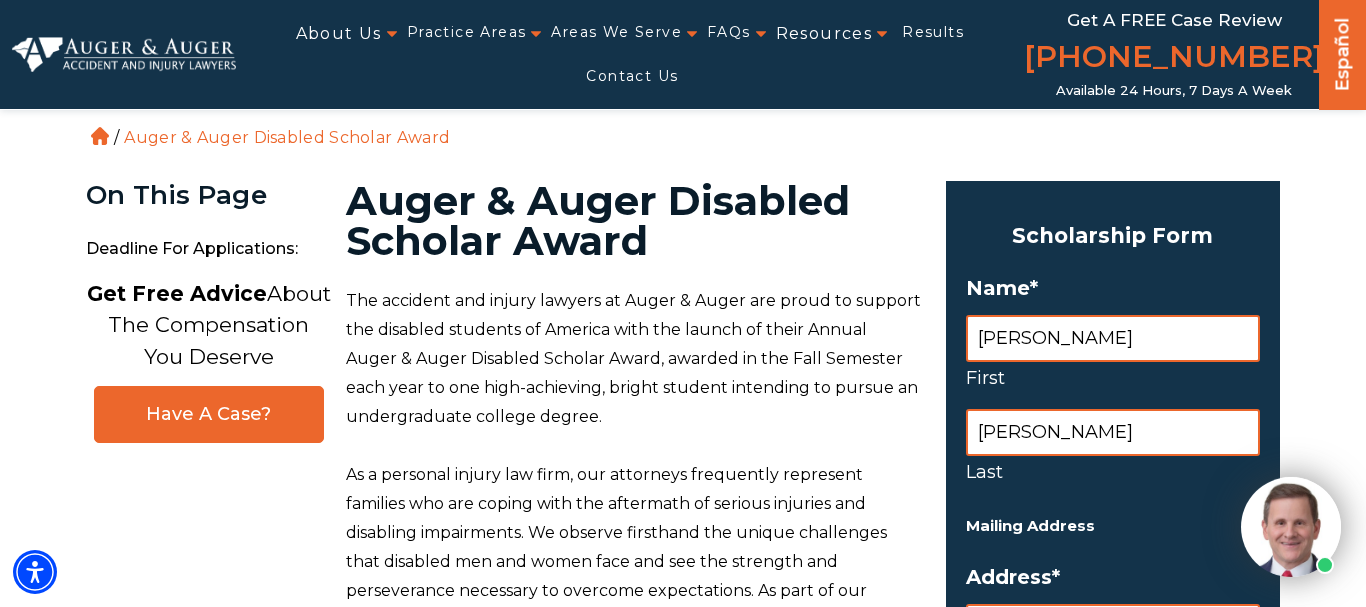 type on "[PERSON_NAME]" 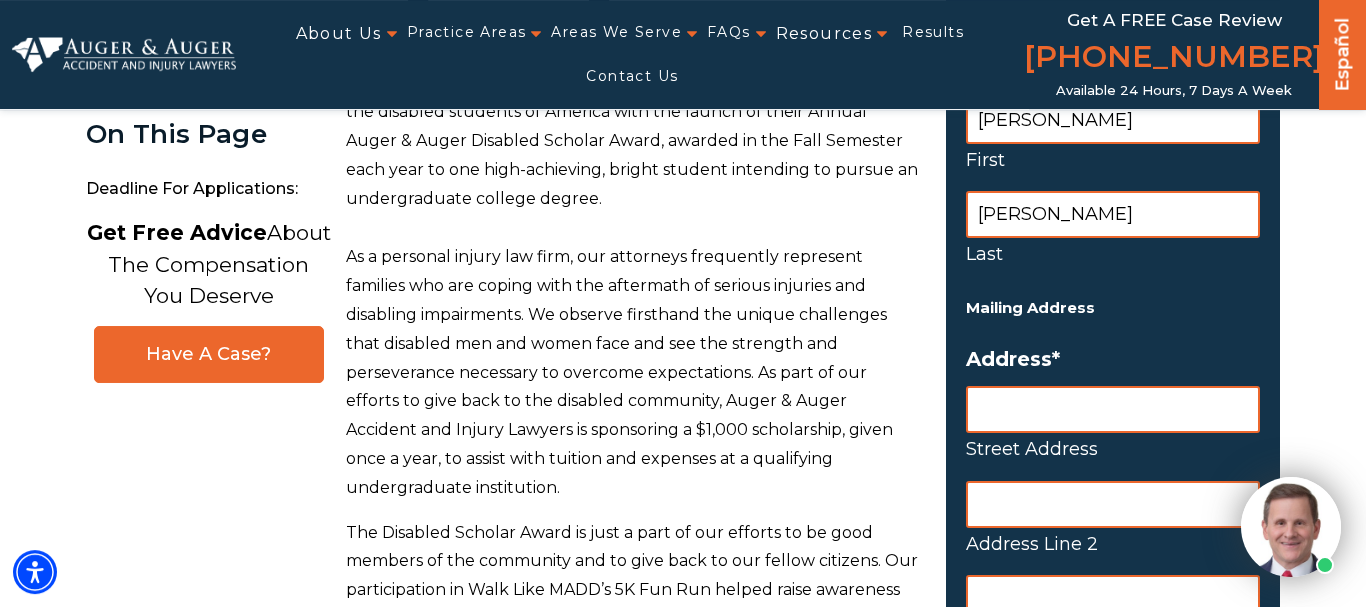 scroll, scrollTop: 221, scrollLeft: 0, axis: vertical 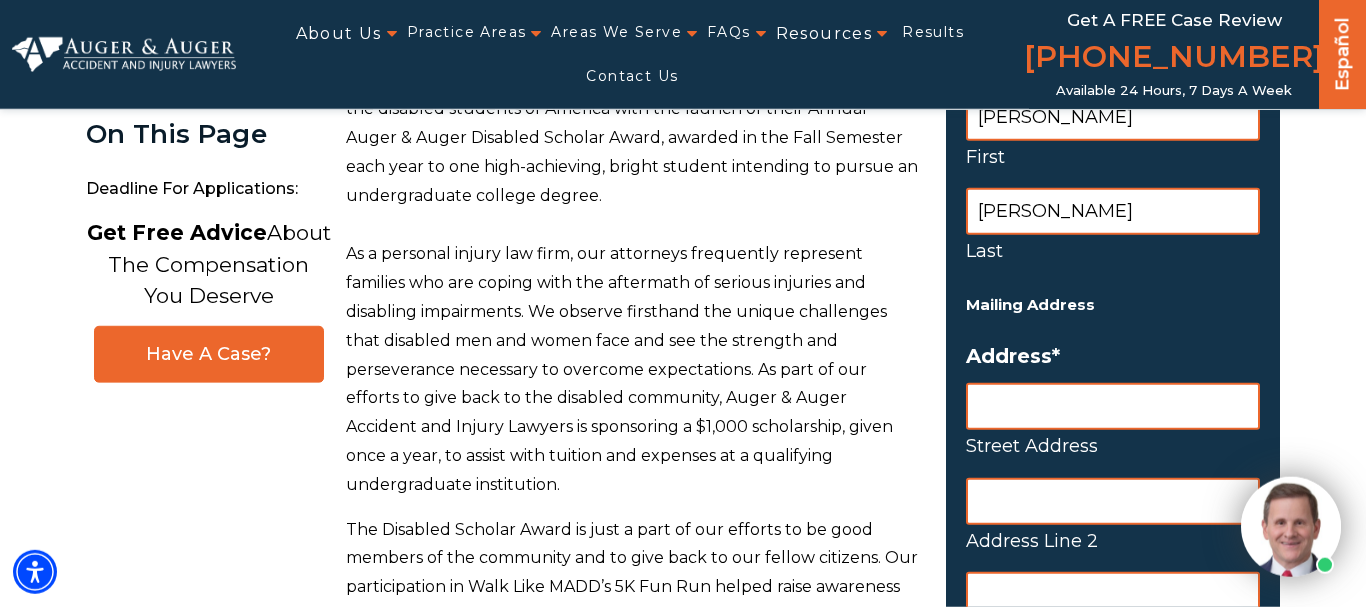 click on "Street Address" at bounding box center [1113, 406] 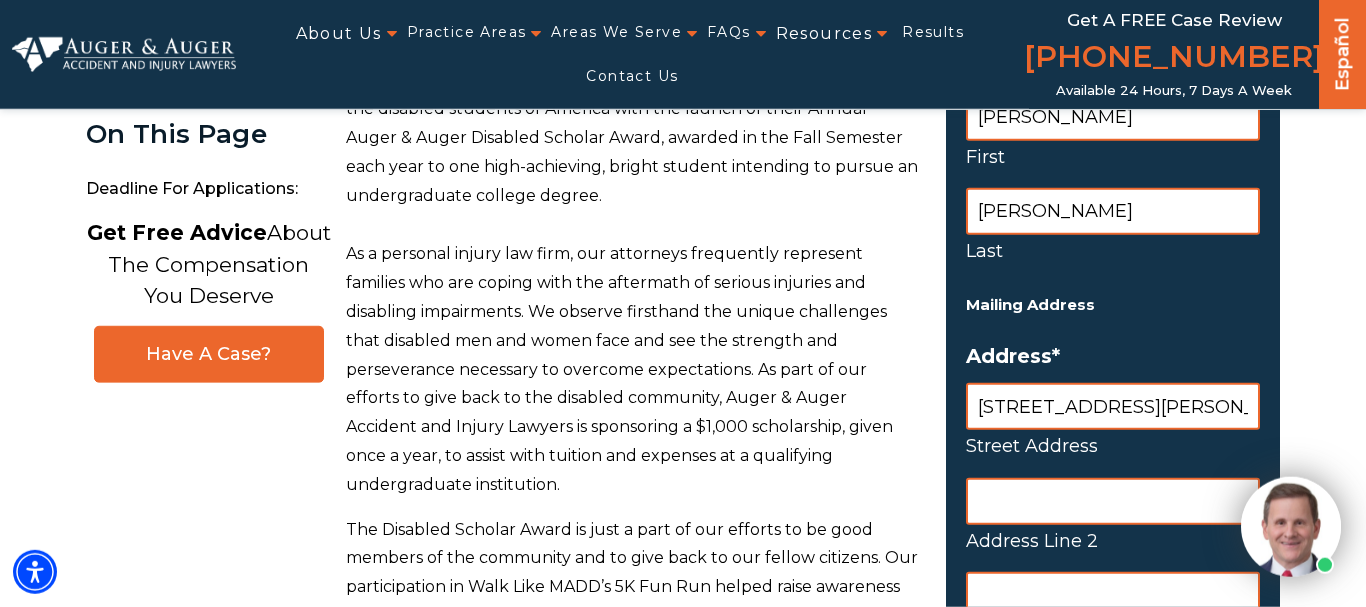 type on "[STREET_ADDRESS][PERSON_NAME]" 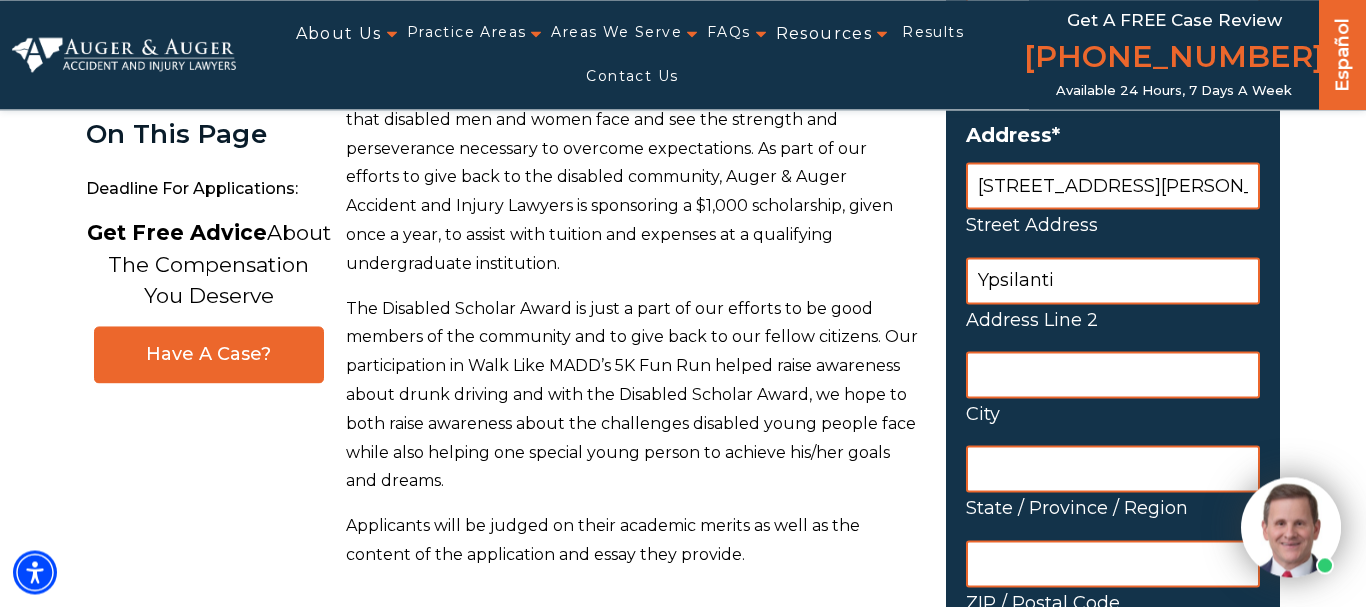scroll, scrollTop: 469, scrollLeft: 0, axis: vertical 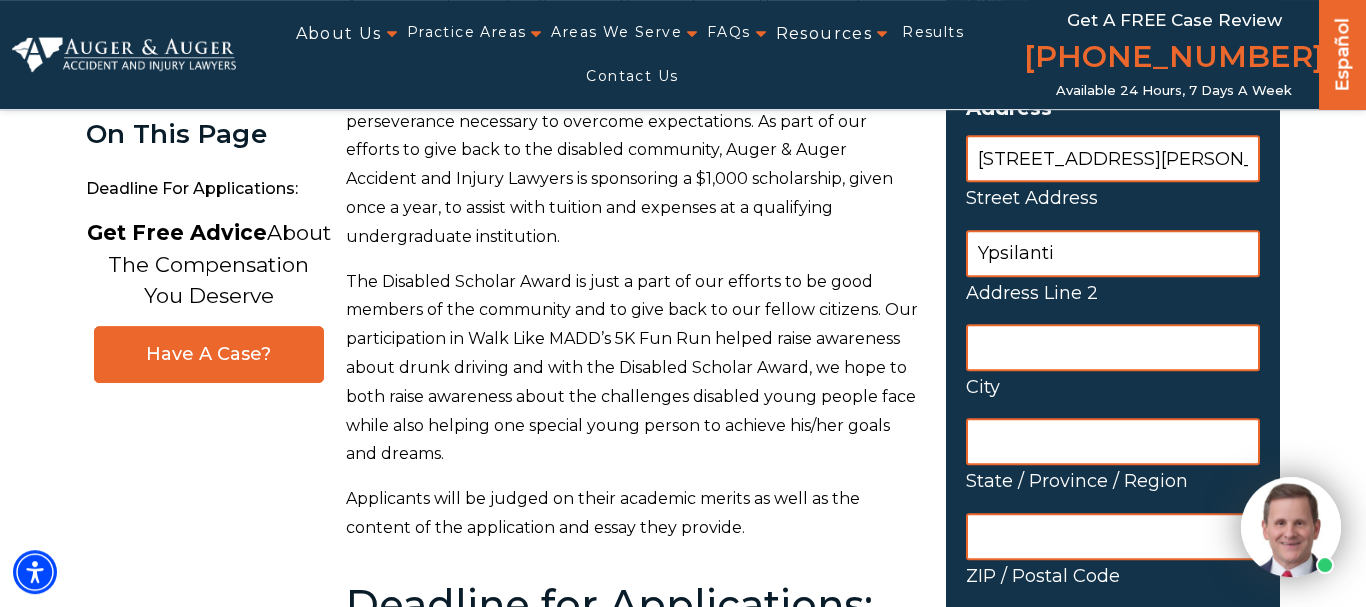 type on "Ypsilanti" 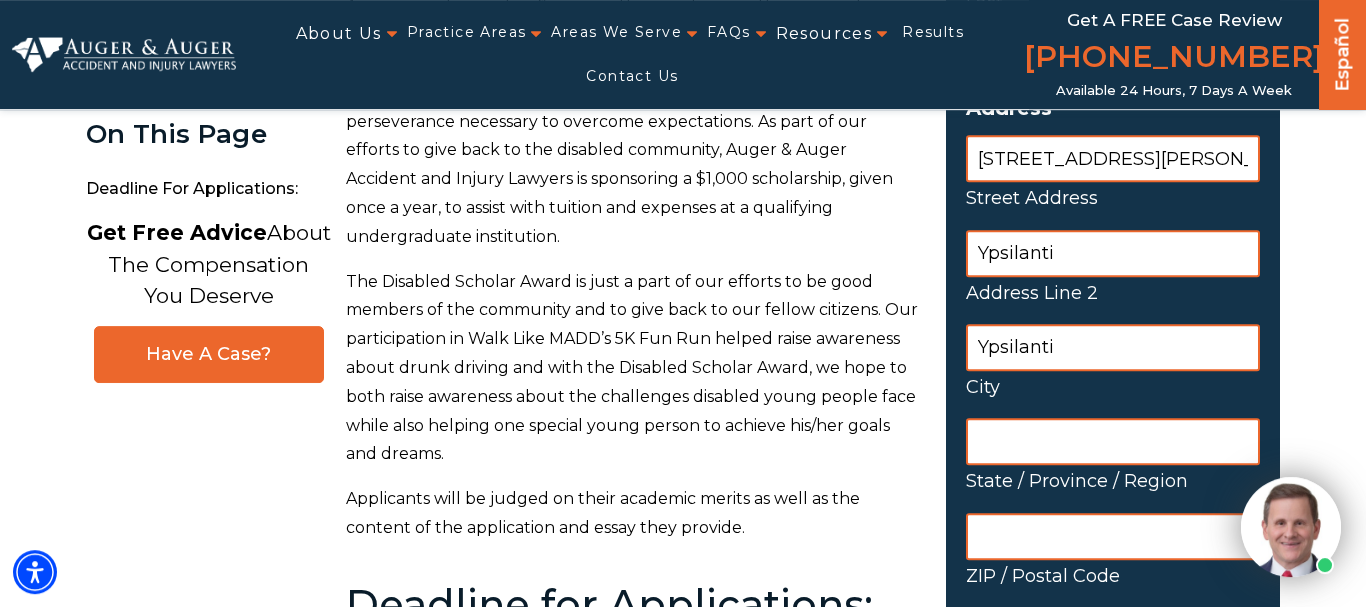 type on "Ypsilanti" 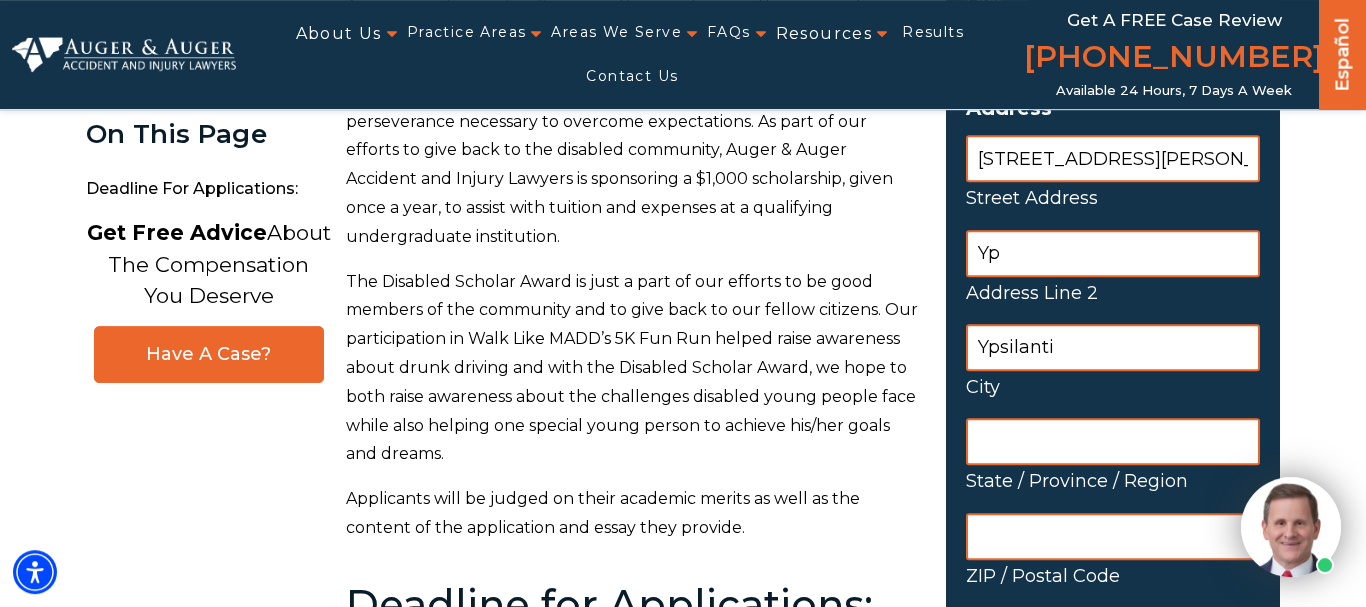 type on "Y" 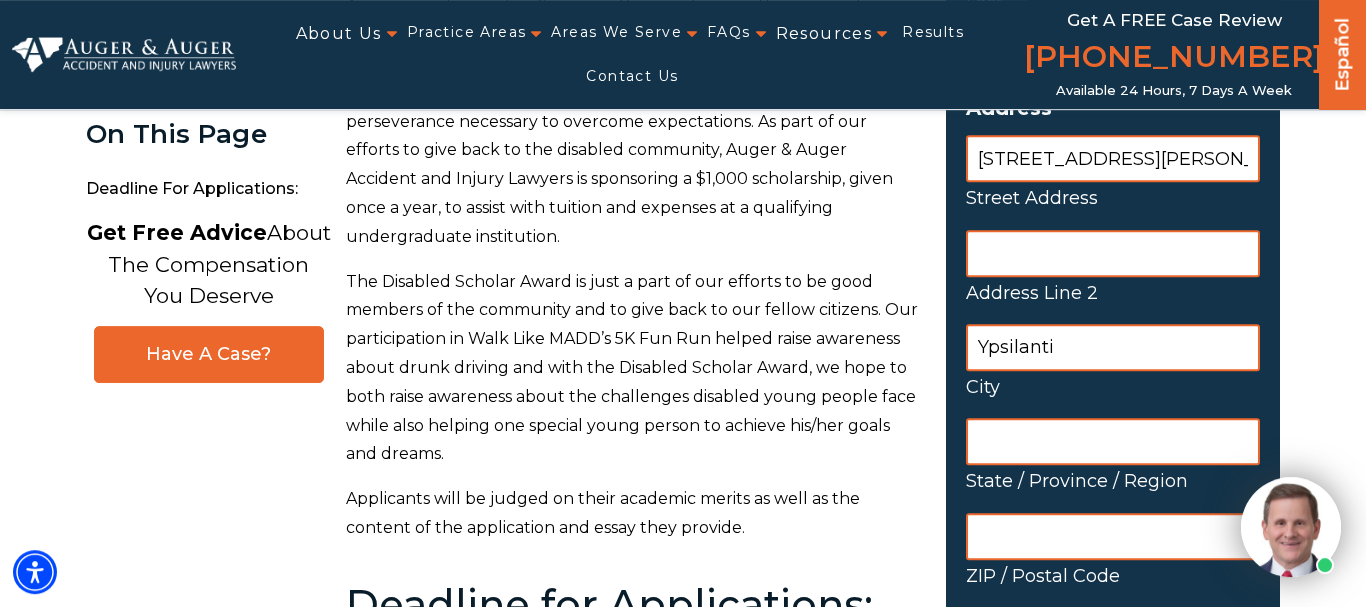 type 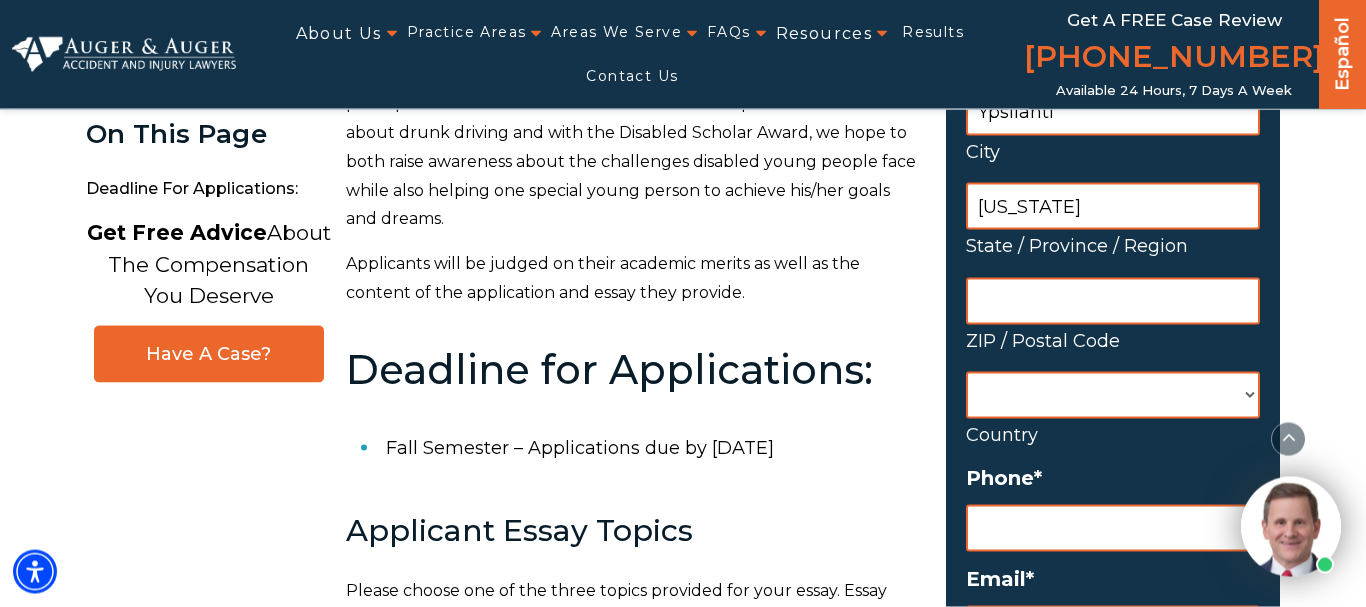 scroll, scrollTop: 703, scrollLeft: 0, axis: vertical 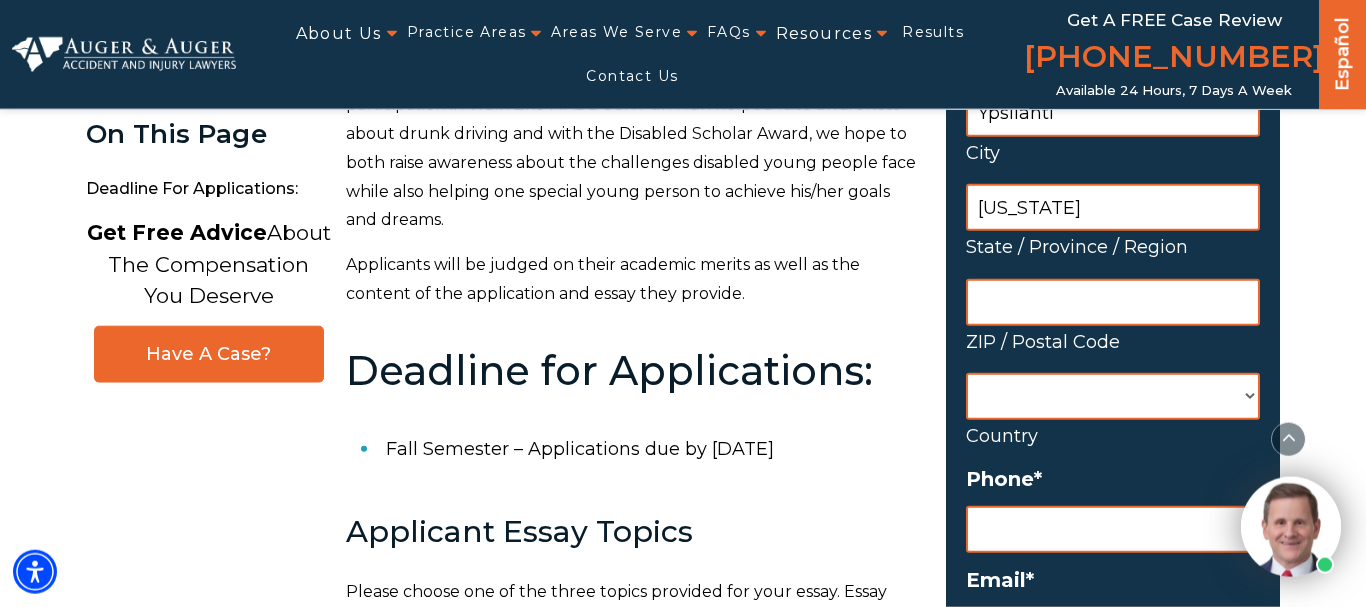 type on "[US_STATE]" 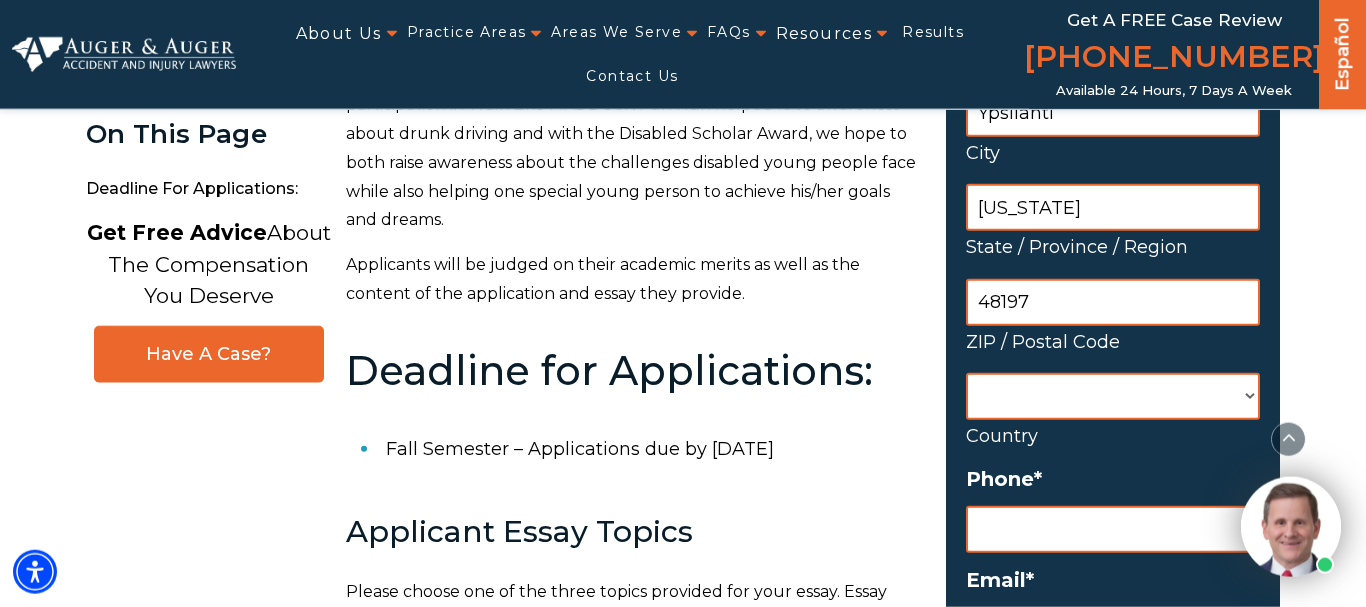 type on "48197" 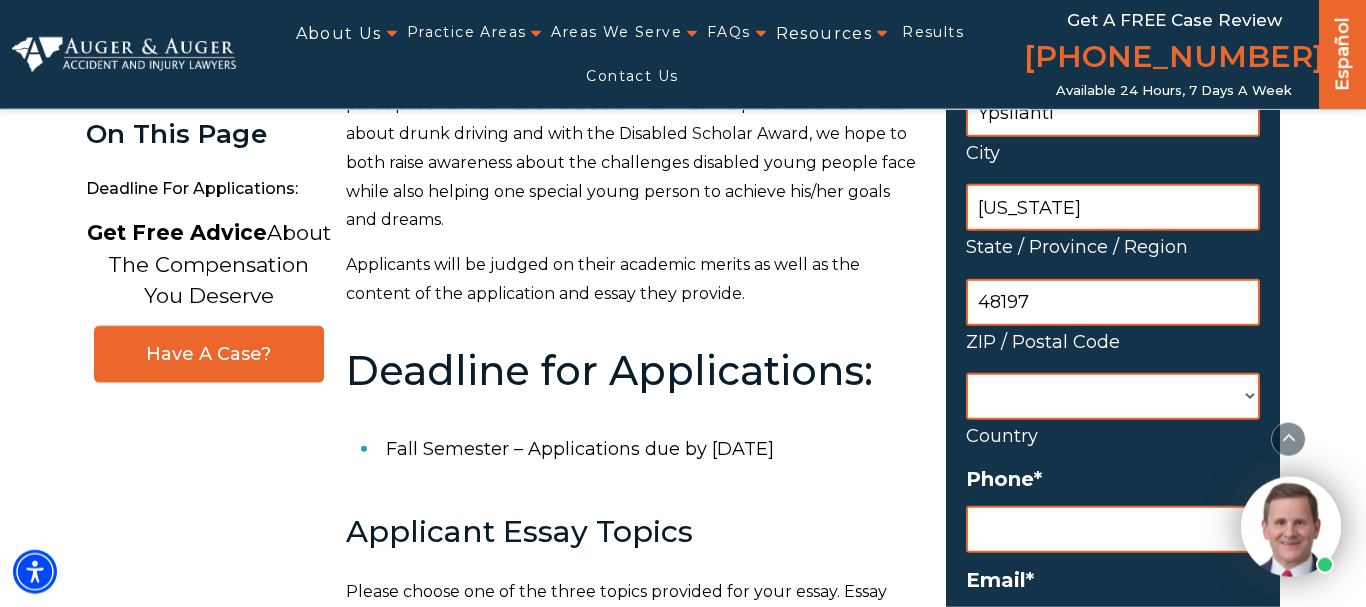 click on "[GEOGRAPHIC_DATA] [GEOGRAPHIC_DATA] [GEOGRAPHIC_DATA] [US_STATE] [GEOGRAPHIC_DATA] [GEOGRAPHIC_DATA] [GEOGRAPHIC_DATA] [GEOGRAPHIC_DATA] [GEOGRAPHIC_DATA] [GEOGRAPHIC_DATA] [GEOGRAPHIC_DATA] [GEOGRAPHIC_DATA] [GEOGRAPHIC_DATA] [GEOGRAPHIC_DATA] [GEOGRAPHIC_DATA] [GEOGRAPHIC_DATA] [GEOGRAPHIC_DATA] [GEOGRAPHIC_DATA] [GEOGRAPHIC_DATA] [GEOGRAPHIC_DATA] [GEOGRAPHIC_DATA] [GEOGRAPHIC_DATA] [GEOGRAPHIC_DATA] [GEOGRAPHIC_DATA] [GEOGRAPHIC_DATA] [GEOGRAPHIC_DATA] [GEOGRAPHIC_DATA], [GEOGRAPHIC_DATA] [GEOGRAPHIC_DATA] [GEOGRAPHIC_DATA] [GEOGRAPHIC_DATA] [GEOGRAPHIC_DATA] [GEOGRAPHIC_DATA] [GEOGRAPHIC_DATA] [GEOGRAPHIC_DATA] [GEOGRAPHIC_DATA] [GEOGRAPHIC_DATA] [GEOGRAPHIC_DATA] [GEOGRAPHIC_DATA] [GEOGRAPHIC_DATA] [GEOGRAPHIC_DATA] [GEOGRAPHIC_DATA] [GEOGRAPHIC_DATA] [GEOGRAPHIC_DATA] [GEOGRAPHIC_DATA] [GEOGRAPHIC_DATA] [GEOGRAPHIC_DATA] [GEOGRAPHIC_DATA] [GEOGRAPHIC_DATA] [GEOGRAPHIC_DATA] [GEOGRAPHIC_DATA] [GEOGRAPHIC_DATA], [GEOGRAPHIC_DATA] [GEOGRAPHIC_DATA] [GEOGRAPHIC_DATA] [GEOGRAPHIC_DATA] [GEOGRAPHIC_DATA] [GEOGRAPHIC_DATA] [GEOGRAPHIC_DATA] [GEOGRAPHIC_DATA] [GEOGRAPHIC_DATA] [GEOGRAPHIC_DATA] [GEOGRAPHIC_DATA] [GEOGRAPHIC_DATA] [GEOGRAPHIC_DATA] [GEOGRAPHIC_DATA] [GEOGRAPHIC_DATA] [GEOGRAPHIC_DATA] [GEOGRAPHIC_DATA] [GEOGRAPHIC_DATA] [GEOGRAPHIC_DATA] [GEOGRAPHIC_DATA] [GEOGRAPHIC_DATA] [GEOGRAPHIC_DATA] [GEOGRAPHIC_DATA] [GEOGRAPHIC_DATA] [GEOGRAPHIC_DATA] [GEOGRAPHIC_DATA] [GEOGRAPHIC_DATA] [GEOGRAPHIC_DATA] [GEOGRAPHIC_DATA] [GEOGRAPHIC_DATA] [US_STATE] [GEOGRAPHIC_DATA] [GEOGRAPHIC_DATA] [GEOGRAPHIC_DATA] [GEOGRAPHIC_DATA] [GEOGRAPHIC_DATA] [GEOGRAPHIC_DATA] [GEOGRAPHIC_DATA] [US_STATE] [GEOGRAPHIC_DATA] [GEOGRAPHIC_DATA] [GEOGRAPHIC_DATA] [GEOGRAPHIC_DATA] [GEOGRAPHIC_DATA]" at bounding box center (1113, 396) 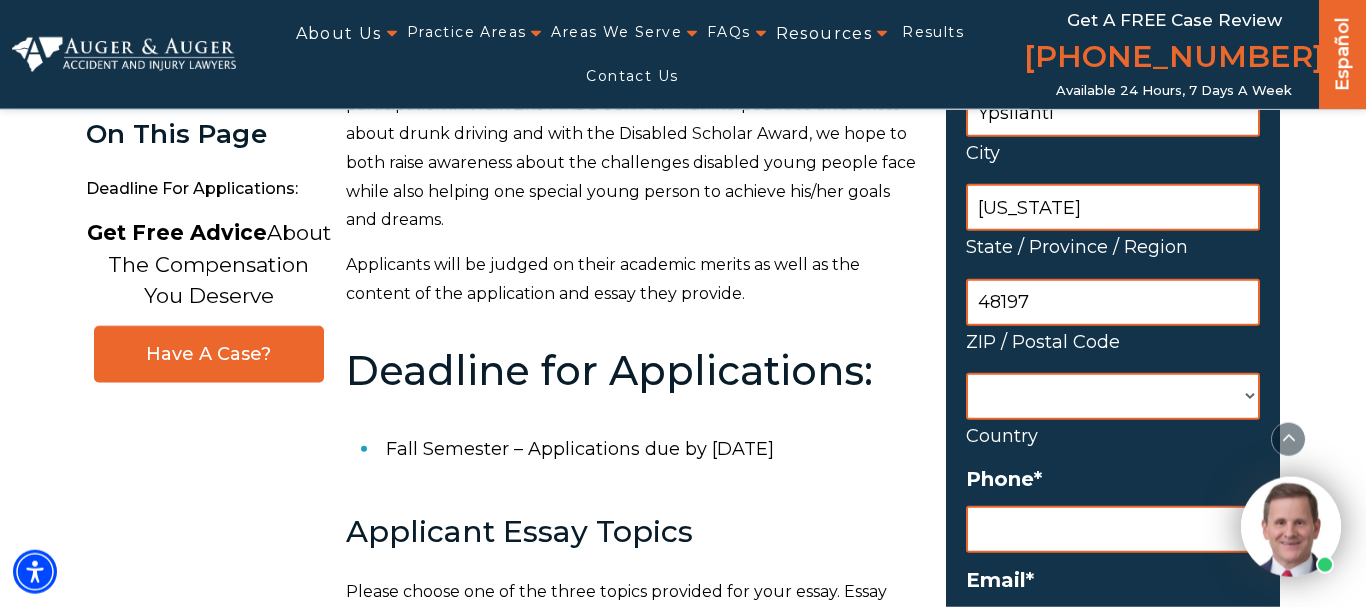 click on "[GEOGRAPHIC_DATA] [GEOGRAPHIC_DATA] [GEOGRAPHIC_DATA] [US_STATE] [GEOGRAPHIC_DATA] [GEOGRAPHIC_DATA] [GEOGRAPHIC_DATA] [GEOGRAPHIC_DATA] [GEOGRAPHIC_DATA] [GEOGRAPHIC_DATA] [GEOGRAPHIC_DATA] [GEOGRAPHIC_DATA] [GEOGRAPHIC_DATA] [GEOGRAPHIC_DATA] [GEOGRAPHIC_DATA] [GEOGRAPHIC_DATA] [GEOGRAPHIC_DATA] [GEOGRAPHIC_DATA] [GEOGRAPHIC_DATA] [GEOGRAPHIC_DATA] [GEOGRAPHIC_DATA] [GEOGRAPHIC_DATA] [GEOGRAPHIC_DATA] [GEOGRAPHIC_DATA] [GEOGRAPHIC_DATA] [GEOGRAPHIC_DATA] [GEOGRAPHIC_DATA], [GEOGRAPHIC_DATA] [GEOGRAPHIC_DATA] [GEOGRAPHIC_DATA] [GEOGRAPHIC_DATA] [GEOGRAPHIC_DATA] [GEOGRAPHIC_DATA] [GEOGRAPHIC_DATA] [GEOGRAPHIC_DATA] [GEOGRAPHIC_DATA] [GEOGRAPHIC_DATA] [GEOGRAPHIC_DATA] [GEOGRAPHIC_DATA] [GEOGRAPHIC_DATA] [GEOGRAPHIC_DATA] [GEOGRAPHIC_DATA] [GEOGRAPHIC_DATA] [GEOGRAPHIC_DATA] [GEOGRAPHIC_DATA] [GEOGRAPHIC_DATA] [GEOGRAPHIC_DATA] [GEOGRAPHIC_DATA] [GEOGRAPHIC_DATA] [GEOGRAPHIC_DATA] [GEOGRAPHIC_DATA] [GEOGRAPHIC_DATA], [GEOGRAPHIC_DATA] [GEOGRAPHIC_DATA] [GEOGRAPHIC_DATA] [GEOGRAPHIC_DATA] [GEOGRAPHIC_DATA] [GEOGRAPHIC_DATA] [GEOGRAPHIC_DATA] [GEOGRAPHIC_DATA] [GEOGRAPHIC_DATA] [GEOGRAPHIC_DATA] [GEOGRAPHIC_DATA] [GEOGRAPHIC_DATA] [GEOGRAPHIC_DATA] [GEOGRAPHIC_DATA] [GEOGRAPHIC_DATA] [GEOGRAPHIC_DATA] [GEOGRAPHIC_DATA] [GEOGRAPHIC_DATA] [GEOGRAPHIC_DATA] [GEOGRAPHIC_DATA] [GEOGRAPHIC_DATA] [GEOGRAPHIC_DATA] [GEOGRAPHIC_DATA] [GEOGRAPHIC_DATA] [GEOGRAPHIC_DATA] [GEOGRAPHIC_DATA] [GEOGRAPHIC_DATA] [GEOGRAPHIC_DATA] [GEOGRAPHIC_DATA] [GEOGRAPHIC_DATA] [US_STATE] [GEOGRAPHIC_DATA] [GEOGRAPHIC_DATA] [GEOGRAPHIC_DATA] [GEOGRAPHIC_DATA] [GEOGRAPHIC_DATA] [GEOGRAPHIC_DATA] [GEOGRAPHIC_DATA] [US_STATE] [GEOGRAPHIC_DATA] [GEOGRAPHIC_DATA] [GEOGRAPHIC_DATA] [GEOGRAPHIC_DATA] [GEOGRAPHIC_DATA]" at bounding box center (1113, 396) 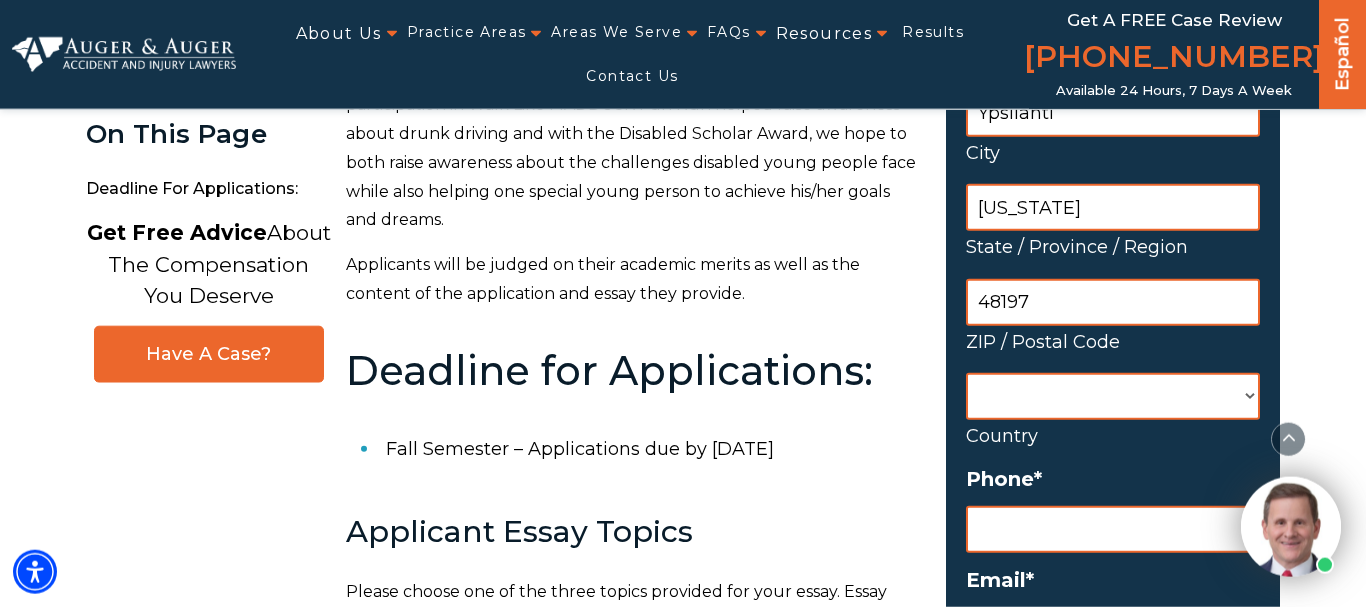 click on "[GEOGRAPHIC_DATA] [GEOGRAPHIC_DATA] [GEOGRAPHIC_DATA] [US_STATE] [GEOGRAPHIC_DATA] [GEOGRAPHIC_DATA] [GEOGRAPHIC_DATA] [GEOGRAPHIC_DATA] [GEOGRAPHIC_DATA] [GEOGRAPHIC_DATA] [GEOGRAPHIC_DATA] [GEOGRAPHIC_DATA] [GEOGRAPHIC_DATA] [GEOGRAPHIC_DATA] [GEOGRAPHIC_DATA] [GEOGRAPHIC_DATA] [GEOGRAPHIC_DATA] [GEOGRAPHIC_DATA] [GEOGRAPHIC_DATA] [GEOGRAPHIC_DATA] [GEOGRAPHIC_DATA] [GEOGRAPHIC_DATA] [GEOGRAPHIC_DATA] [GEOGRAPHIC_DATA] [GEOGRAPHIC_DATA] [GEOGRAPHIC_DATA] [GEOGRAPHIC_DATA], [GEOGRAPHIC_DATA] [GEOGRAPHIC_DATA] [GEOGRAPHIC_DATA] [GEOGRAPHIC_DATA] [GEOGRAPHIC_DATA] [GEOGRAPHIC_DATA] [GEOGRAPHIC_DATA] [GEOGRAPHIC_DATA] [GEOGRAPHIC_DATA] [GEOGRAPHIC_DATA] [GEOGRAPHIC_DATA] [GEOGRAPHIC_DATA] [GEOGRAPHIC_DATA] [GEOGRAPHIC_DATA] [GEOGRAPHIC_DATA] [GEOGRAPHIC_DATA] [GEOGRAPHIC_DATA] [GEOGRAPHIC_DATA] [GEOGRAPHIC_DATA] [GEOGRAPHIC_DATA] [GEOGRAPHIC_DATA] [GEOGRAPHIC_DATA] [GEOGRAPHIC_DATA] [GEOGRAPHIC_DATA] [GEOGRAPHIC_DATA], [GEOGRAPHIC_DATA] [GEOGRAPHIC_DATA] [GEOGRAPHIC_DATA] [GEOGRAPHIC_DATA] [GEOGRAPHIC_DATA] [GEOGRAPHIC_DATA] [GEOGRAPHIC_DATA] [GEOGRAPHIC_DATA] [GEOGRAPHIC_DATA] [GEOGRAPHIC_DATA] [GEOGRAPHIC_DATA] [GEOGRAPHIC_DATA] [GEOGRAPHIC_DATA] [GEOGRAPHIC_DATA] [GEOGRAPHIC_DATA] [GEOGRAPHIC_DATA] [GEOGRAPHIC_DATA] [GEOGRAPHIC_DATA] [GEOGRAPHIC_DATA] [GEOGRAPHIC_DATA] [GEOGRAPHIC_DATA] [GEOGRAPHIC_DATA] [GEOGRAPHIC_DATA] [GEOGRAPHIC_DATA] [GEOGRAPHIC_DATA] [GEOGRAPHIC_DATA] [GEOGRAPHIC_DATA] [GEOGRAPHIC_DATA] [GEOGRAPHIC_DATA] [GEOGRAPHIC_DATA] [US_STATE] [GEOGRAPHIC_DATA] [GEOGRAPHIC_DATA] [GEOGRAPHIC_DATA] [GEOGRAPHIC_DATA] [GEOGRAPHIC_DATA] [GEOGRAPHIC_DATA] [GEOGRAPHIC_DATA] [US_STATE] [GEOGRAPHIC_DATA] [GEOGRAPHIC_DATA] [GEOGRAPHIC_DATA] [GEOGRAPHIC_DATA] [GEOGRAPHIC_DATA]" at bounding box center [1113, 396] 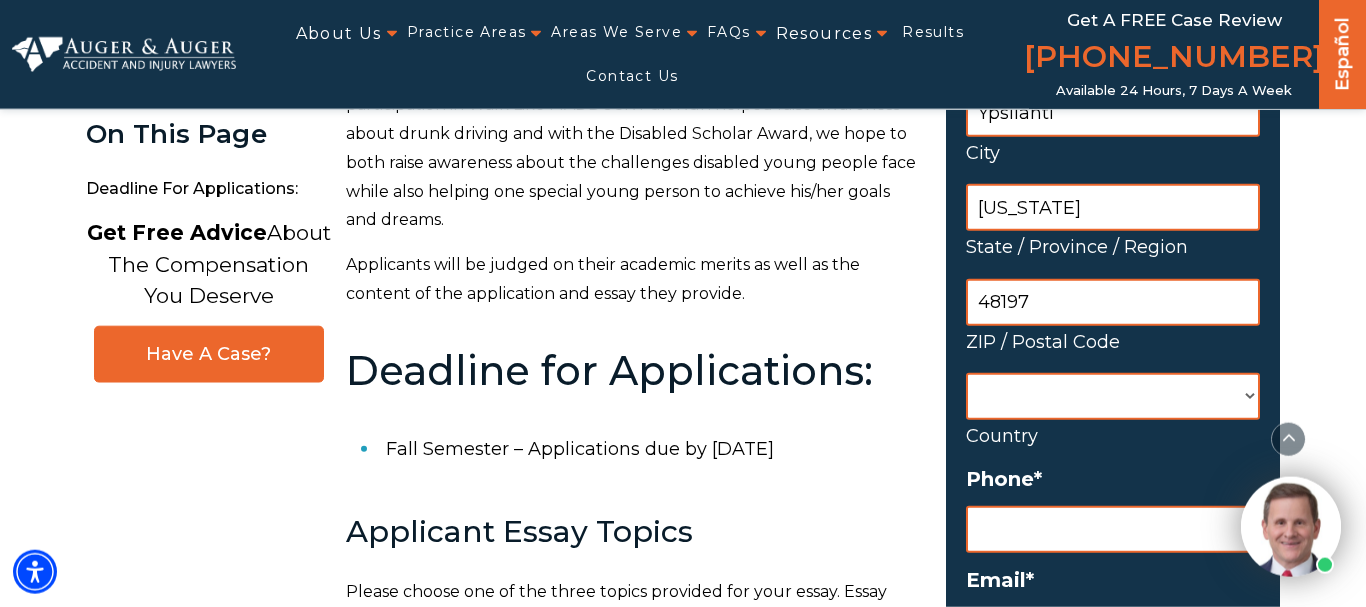 click on "[GEOGRAPHIC_DATA] [GEOGRAPHIC_DATA] [GEOGRAPHIC_DATA] [US_STATE] [GEOGRAPHIC_DATA] [GEOGRAPHIC_DATA] [GEOGRAPHIC_DATA] [GEOGRAPHIC_DATA] [GEOGRAPHIC_DATA] [GEOGRAPHIC_DATA] [GEOGRAPHIC_DATA] [GEOGRAPHIC_DATA] [GEOGRAPHIC_DATA] [GEOGRAPHIC_DATA] [GEOGRAPHIC_DATA] [GEOGRAPHIC_DATA] [GEOGRAPHIC_DATA] [GEOGRAPHIC_DATA] [GEOGRAPHIC_DATA] [GEOGRAPHIC_DATA] [GEOGRAPHIC_DATA] [GEOGRAPHIC_DATA] [GEOGRAPHIC_DATA] [GEOGRAPHIC_DATA] [GEOGRAPHIC_DATA] [GEOGRAPHIC_DATA] [GEOGRAPHIC_DATA], [GEOGRAPHIC_DATA] [GEOGRAPHIC_DATA] [GEOGRAPHIC_DATA] [GEOGRAPHIC_DATA] [GEOGRAPHIC_DATA] [GEOGRAPHIC_DATA] [GEOGRAPHIC_DATA] [GEOGRAPHIC_DATA] [GEOGRAPHIC_DATA] [GEOGRAPHIC_DATA] [GEOGRAPHIC_DATA] [GEOGRAPHIC_DATA] [GEOGRAPHIC_DATA] [GEOGRAPHIC_DATA] [GEOGRAPHIC_DATA] [GEOGRAPHIC_DATA] [GEOGRAPHIC_DATA] [GEOGRAPHIC_DATA] [GEOGRAPHIC_DATA] [GEOGRAPHIC_DATA] [GEOGRAPHIC_DATA] [GEOGRAPHIC_DATA] [GEOGRAPHIC_DATA] [GEOGRAPHIC_DATA] [GEOGRAPHIC_DATA], [GEOGRAPHIC_DATA] [GEOGRAPHIC_DATA] [GEOGRAPHIC_DATA] [GEOGRAPHIC_DATA] [GEOGRAPHIC_DATA] [GEOGRAPHIC_DATA] [GEOGRAPHIC_DATA] [GEOGRAPHIC_DATA] [GEOGRAPHIC_DATA] [GEOGRAPHIC_DATA] [GEOGRAPHIC_DATA] [GEOGRAPHIC_DATA] [GEOGRAPHIC_DATA] [GEOGRAPHIC_DATA] [GEOGRAPHIC_DATA] [GEOGRAPHIC_DATA] [GEOGRAPHIC_DATA] [GEOGRAPHIC_DATA] [GEOGRAPHIC_DATA] [GEOGRAPHIC_DATA] [GEOGRAPHIC_DATA] [GEOGRAPHIC_DATA] [GEOGRAPHIC_DATA] [GEOGRAPHIC_DATA] [GEOGRAPHIC_DATA] [GEOGRAPHIC_DATA] [GEOGRAPHIC_DATA] [GEOGRAPHIC_DATA] [GEOGRAPHIC_DATA] [GEOGRAPHIC_DATA] [US_STATE] [GEOGRAPHIC_DATA] [GEOGRAPHIC_DATA] [GEOGRAPHIC_DATA] [GEOGRAPHIC_DATA] [GEOGRAPHIC_DATA] [GEOGRAPHIC_DATA] [GEOGRAPHIC_DATA] [US_STATE] [GEOGRAPHIC_DATA] [GEOGRAPHIC_DATA] [GEOGRAPHIC_DATA] [GEOGRAPHIC_DATA] [GEOGRAPHIC_DATA]" at bounding box center (1113, 396) 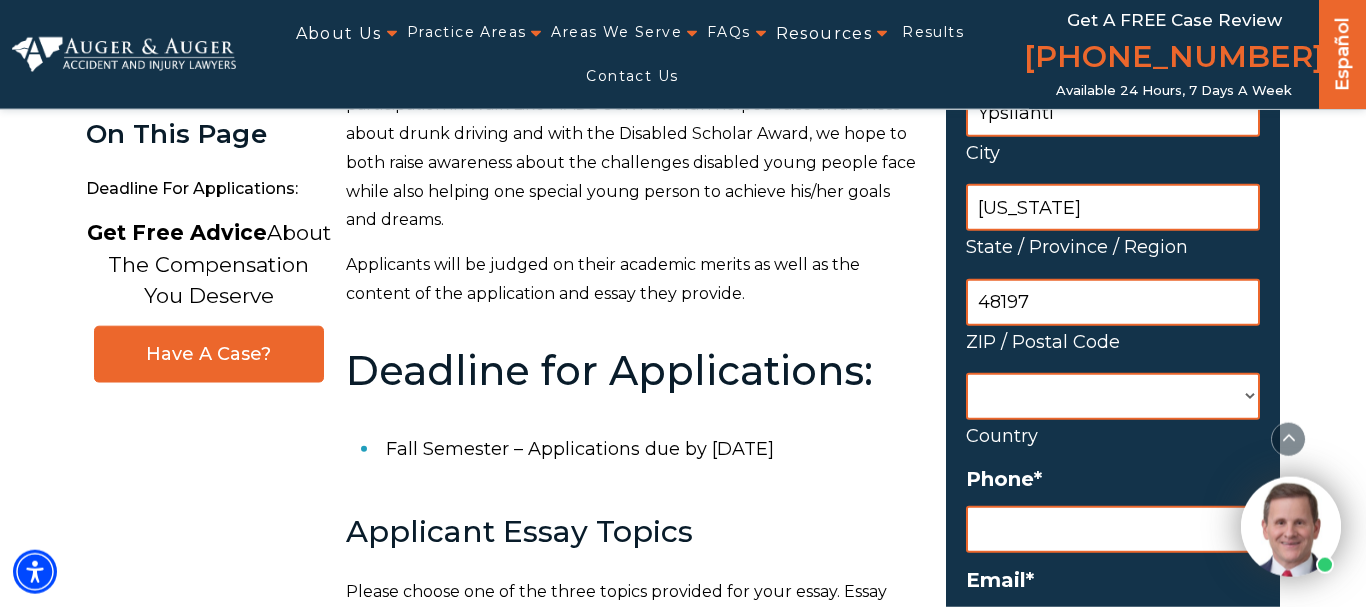 click on "[GEOGRAPHIC_DATA]" at bounding box center [0, 0] 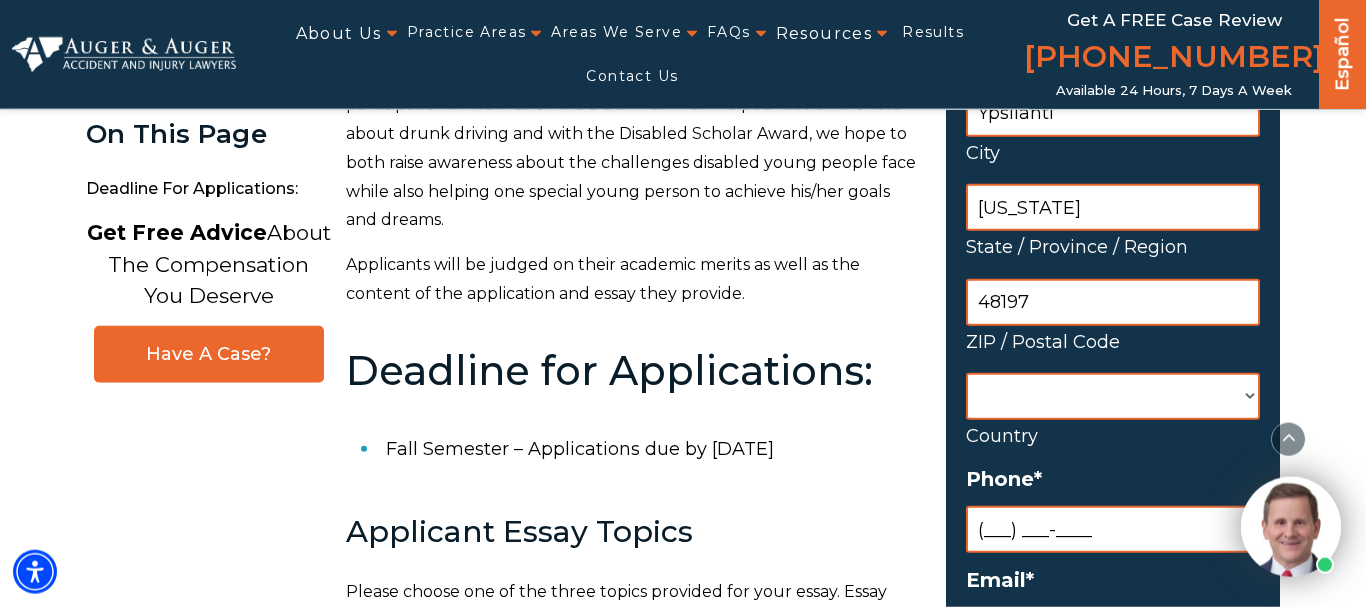 click on "(___) ___-____" at bounding box center [1113, 529] 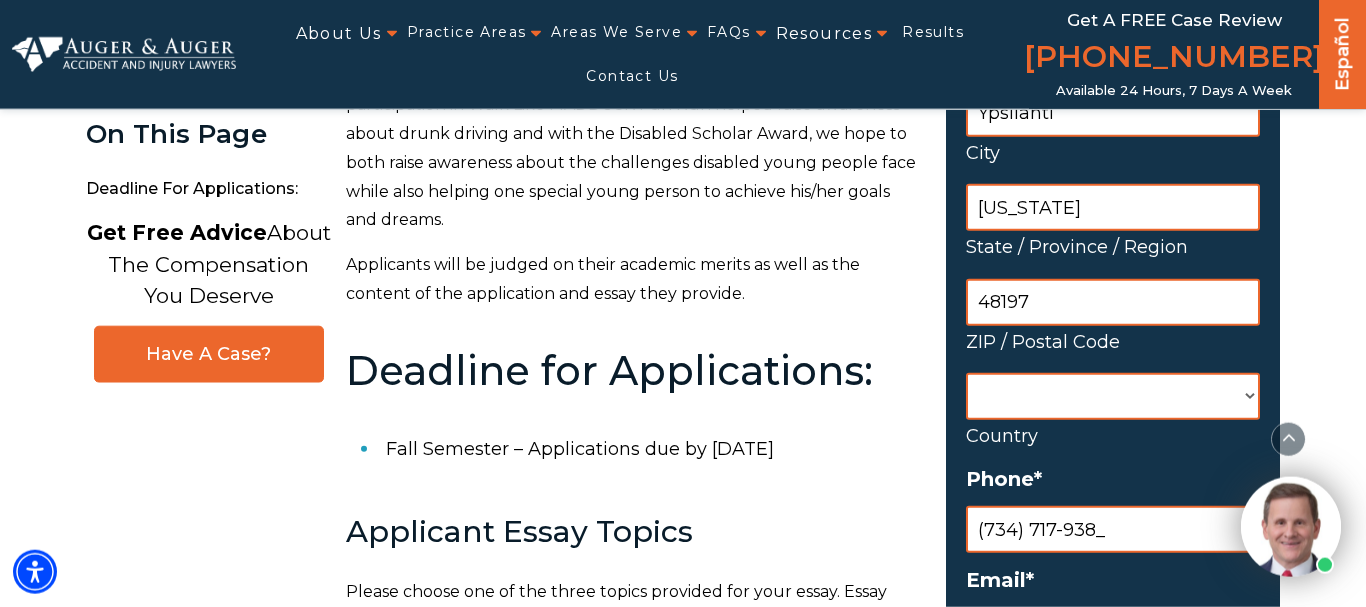 type on "[PHONE_NUMBER]" 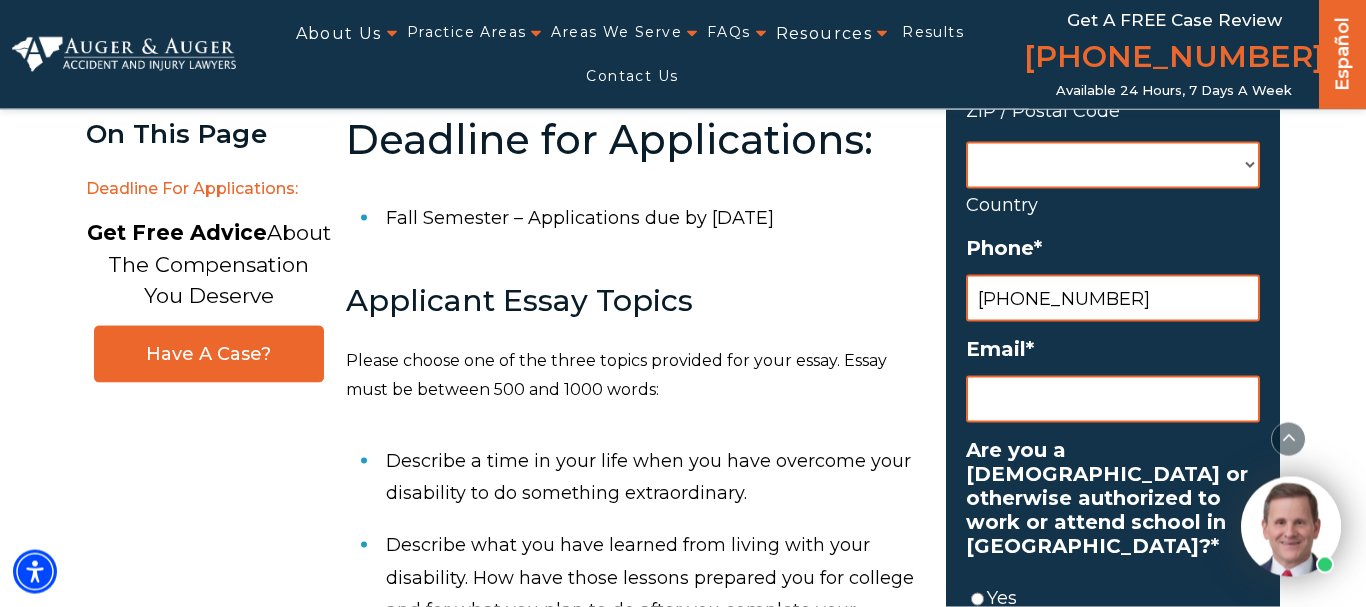 scroll, scrollTop: 940, scrollLeft: 0, axis: vertical 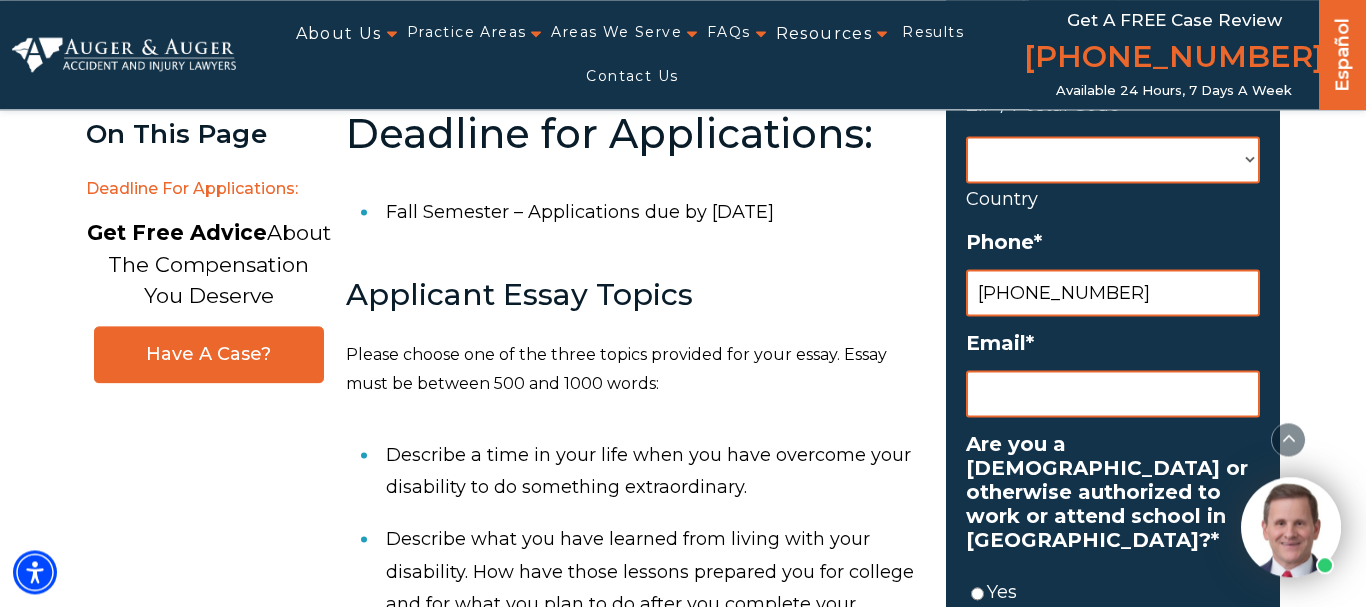 click on "Email *" at bounding box center (1113, 393) 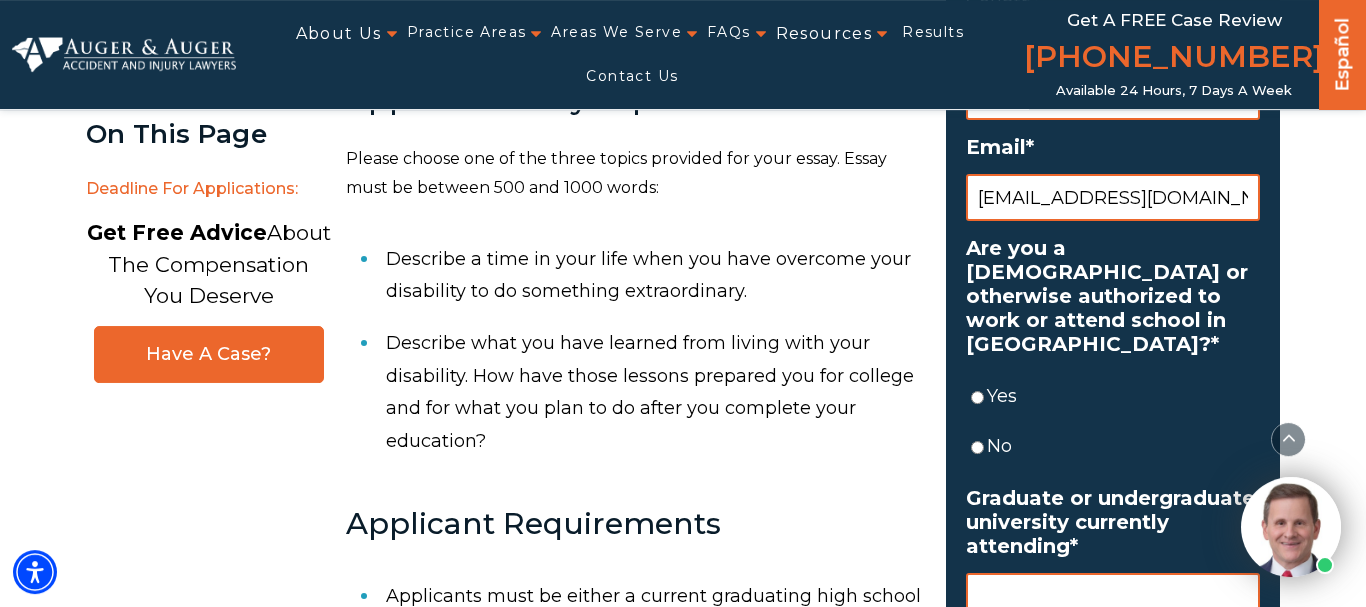 scroll, scrollTop: 1140, scrollLeft: 0, axis: vertical 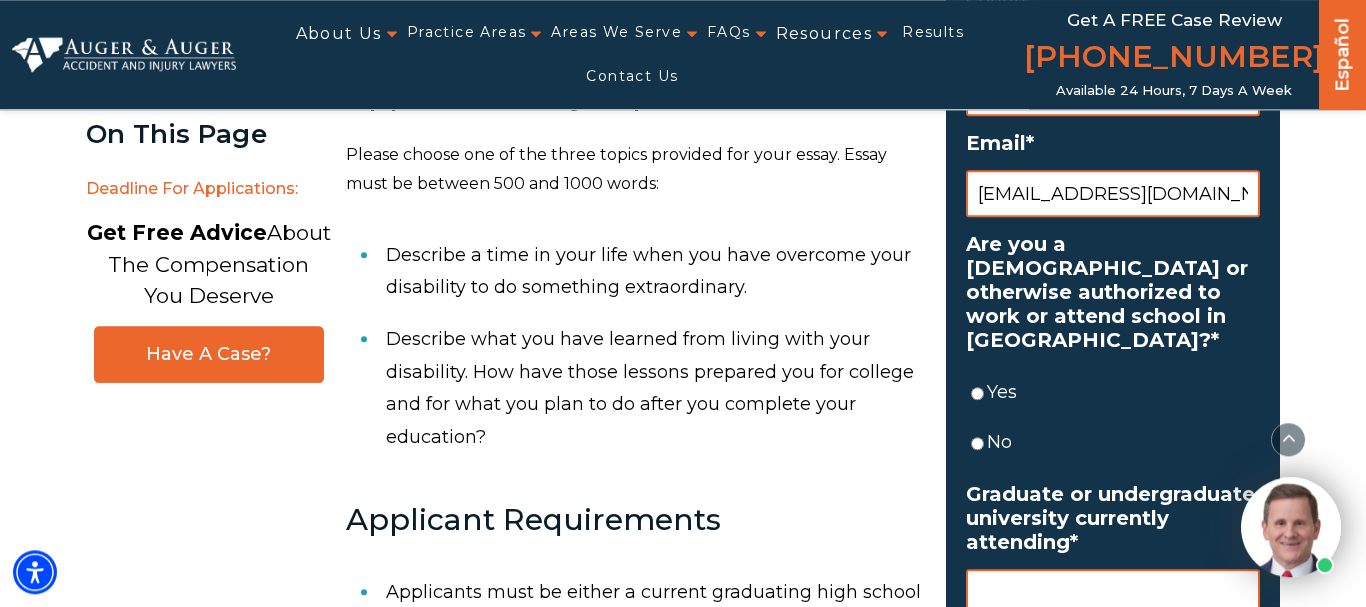 type on "[EMAIL_ADDRESS][DOMAIN_NAME]" 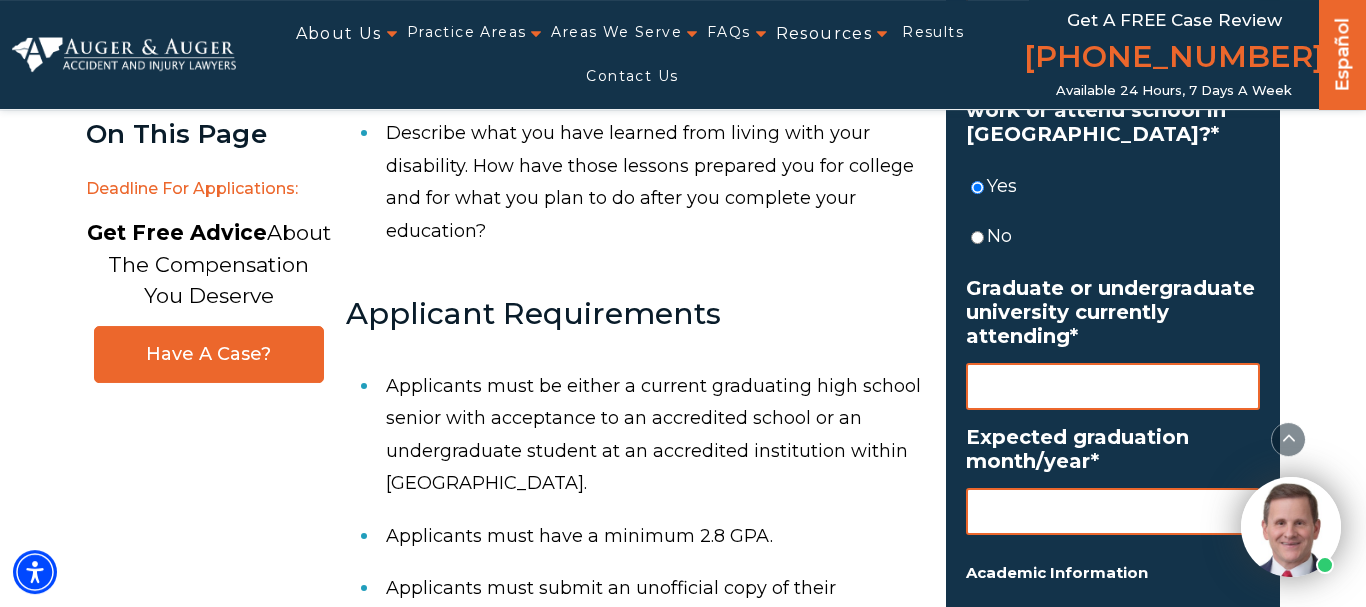 scroll, scrollTop: 1345, scrollLeft: 0, axis: vertical 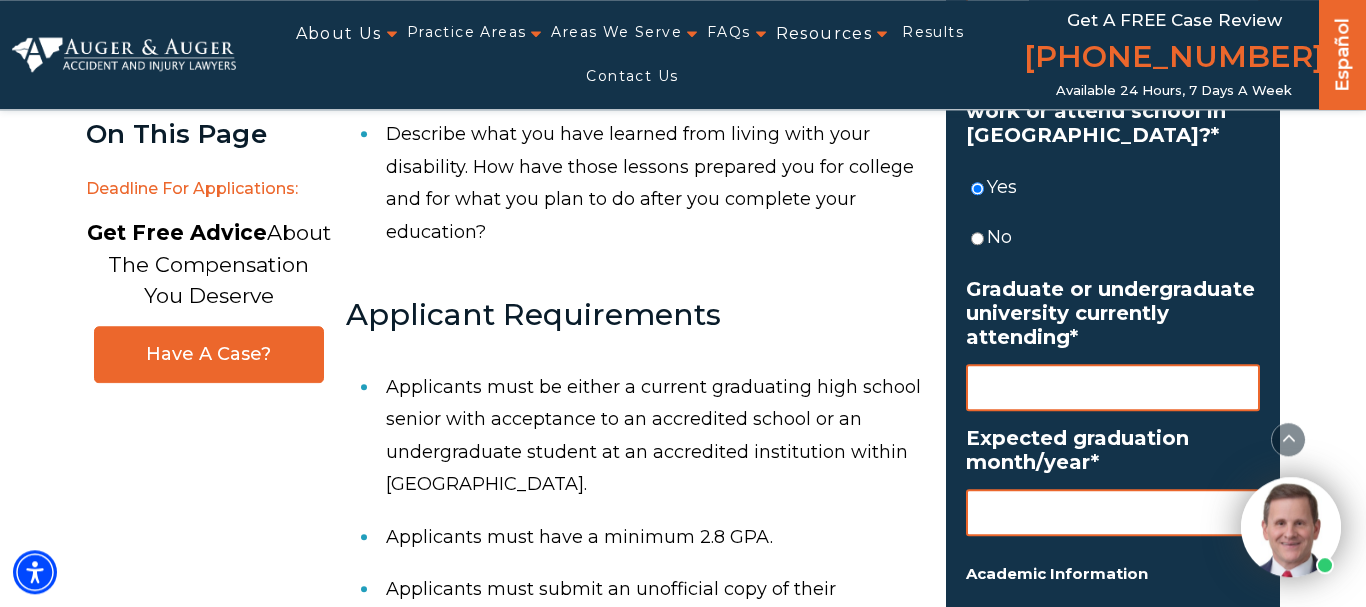 click on "Graduate or undergraduate university currently attending *" at bounding box center [1113, 387] 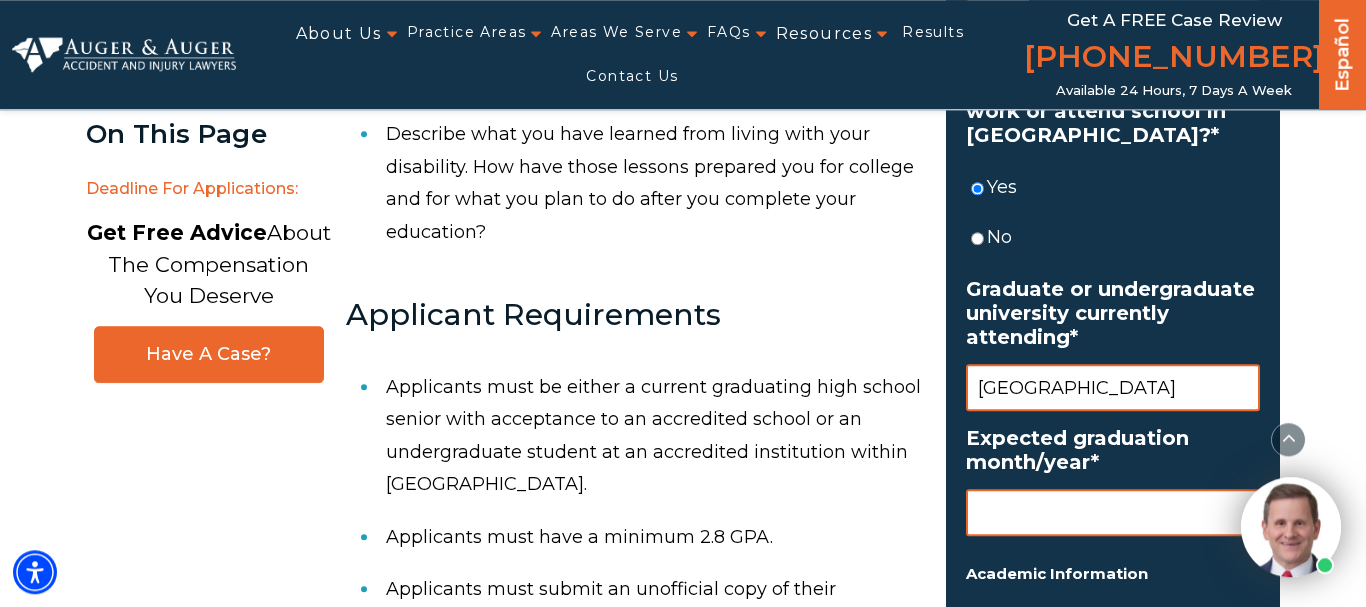 scroll, scrollTop: 0, scrollLeft: 21, axis: horizontal 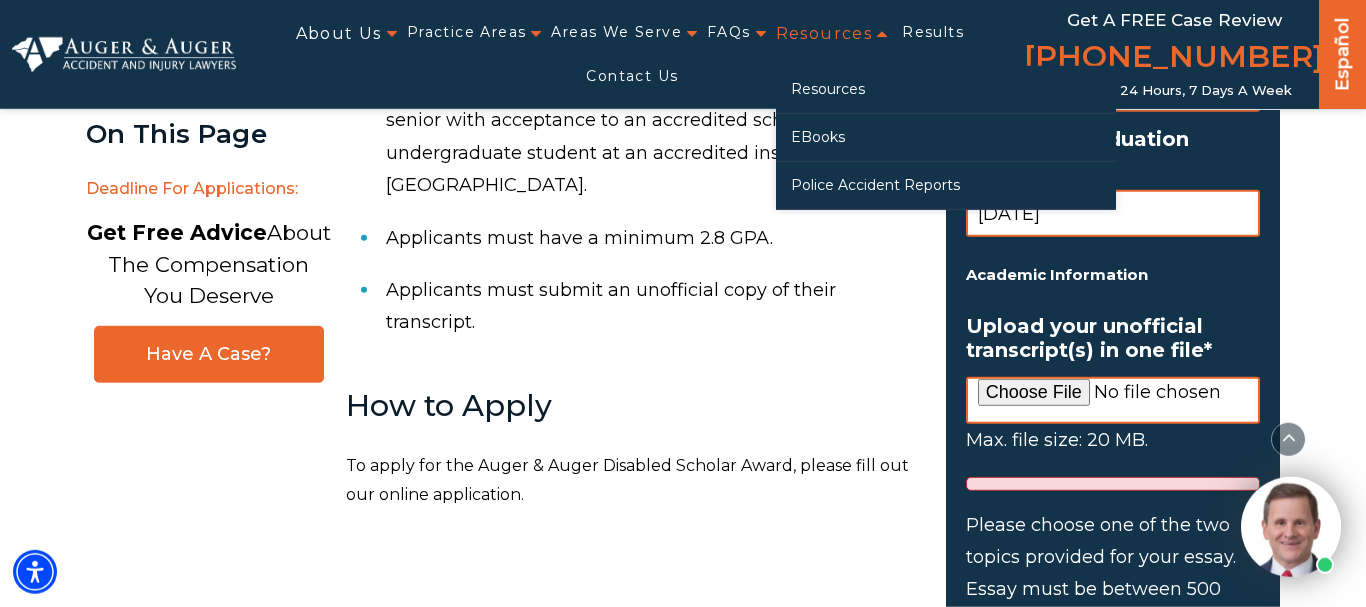 type on "[DATE]" 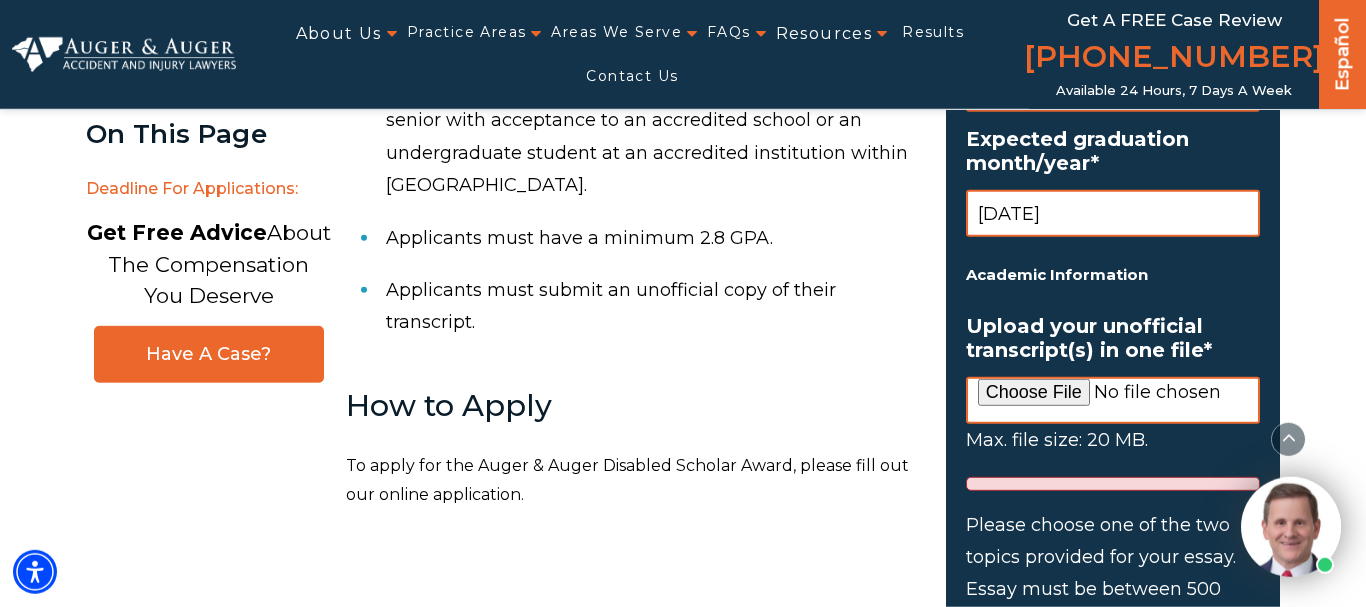 click on "Upload your unofficial transcript(s) in one file *" at bounding box center [1113, 400] 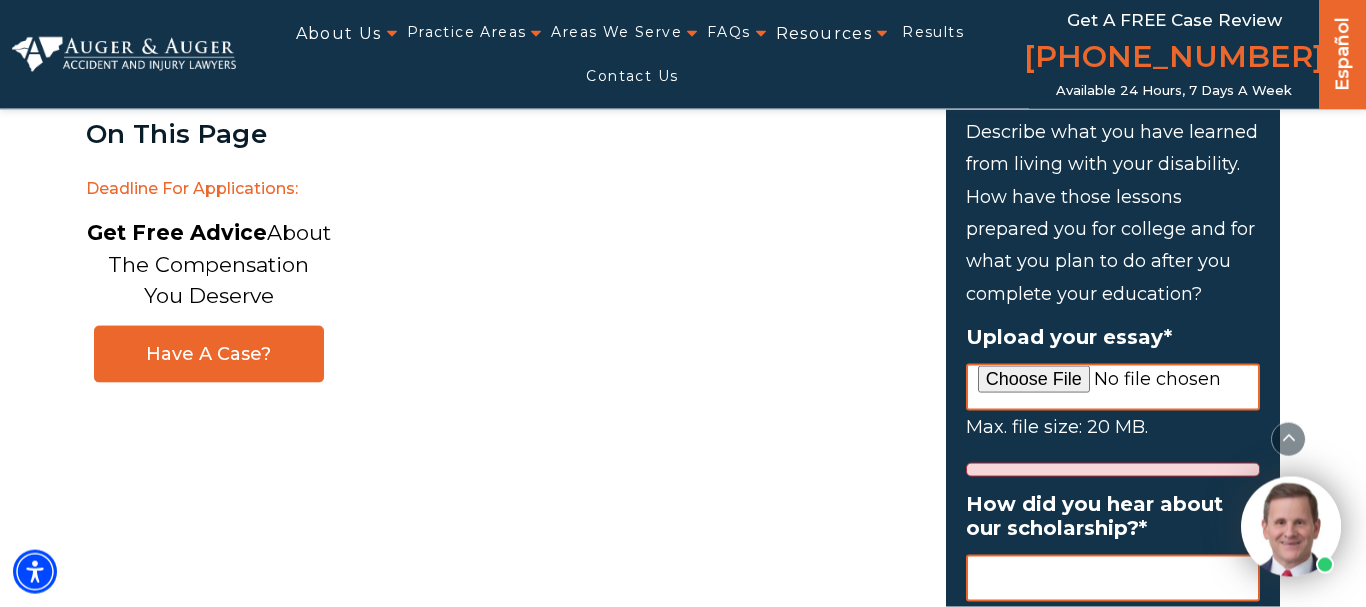 scroll, scrollTop: 2282, scrollLeft: 0, axis: vertical 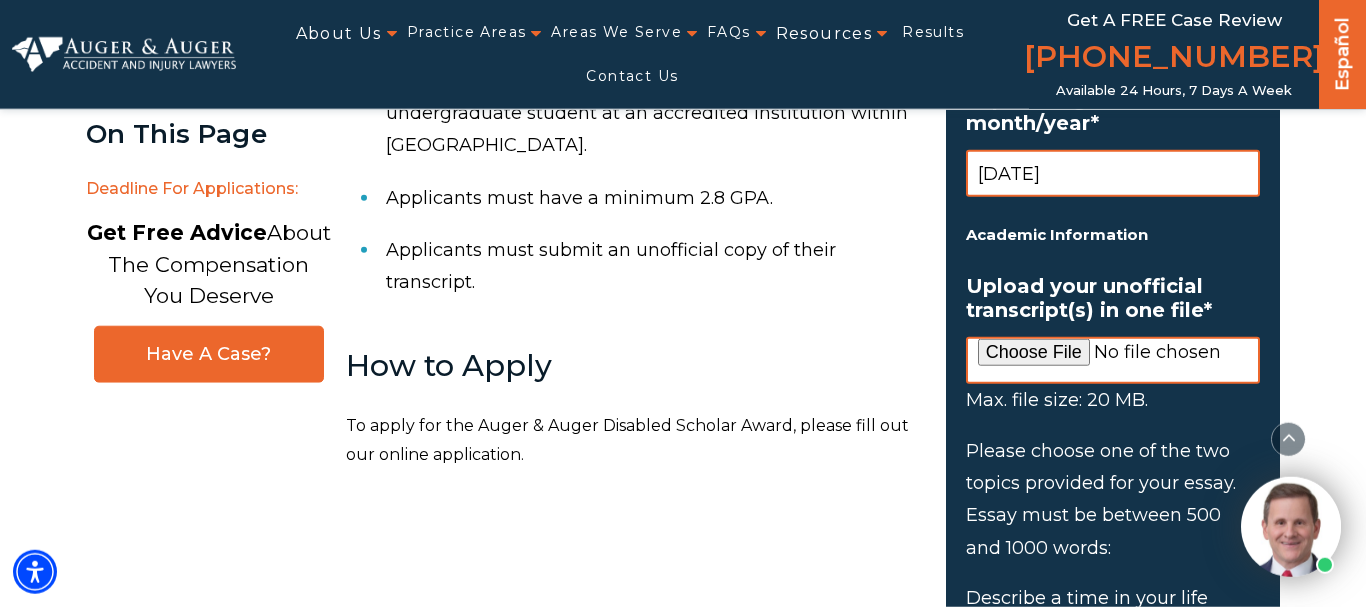 click on "Upload your unofficial transcript(s) in one file *" at bounding box center (1113, 360) 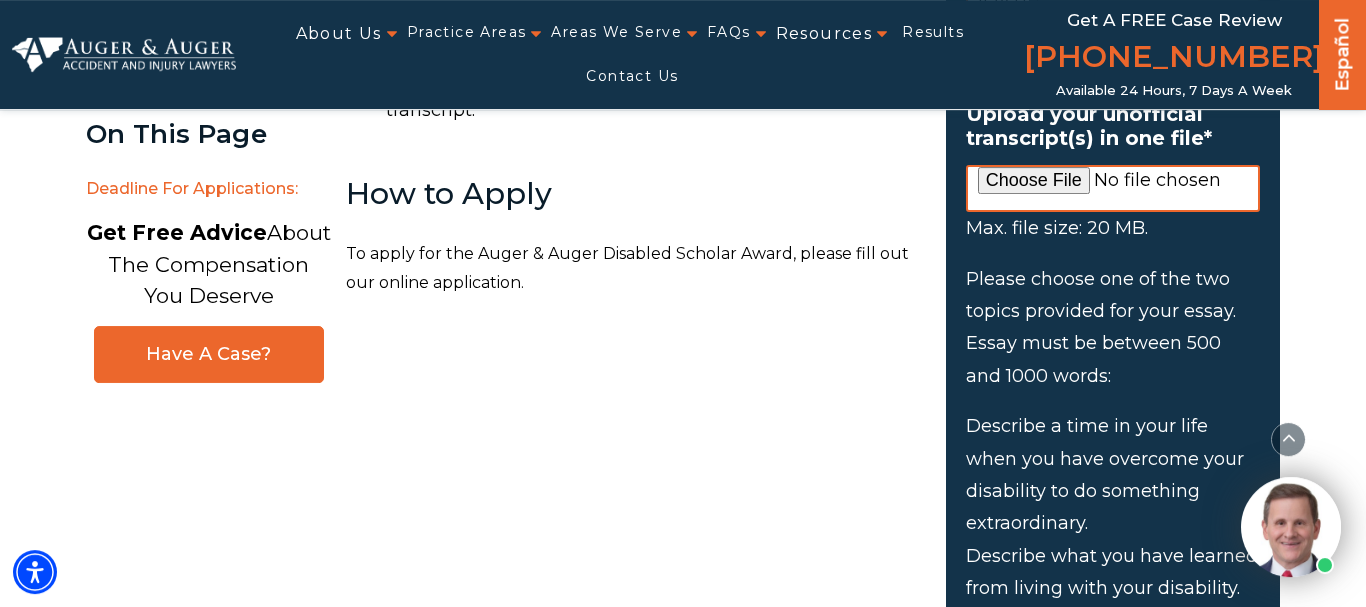 scroll, scrollTop: 2085, scrollLeft: 0, axis: vertical 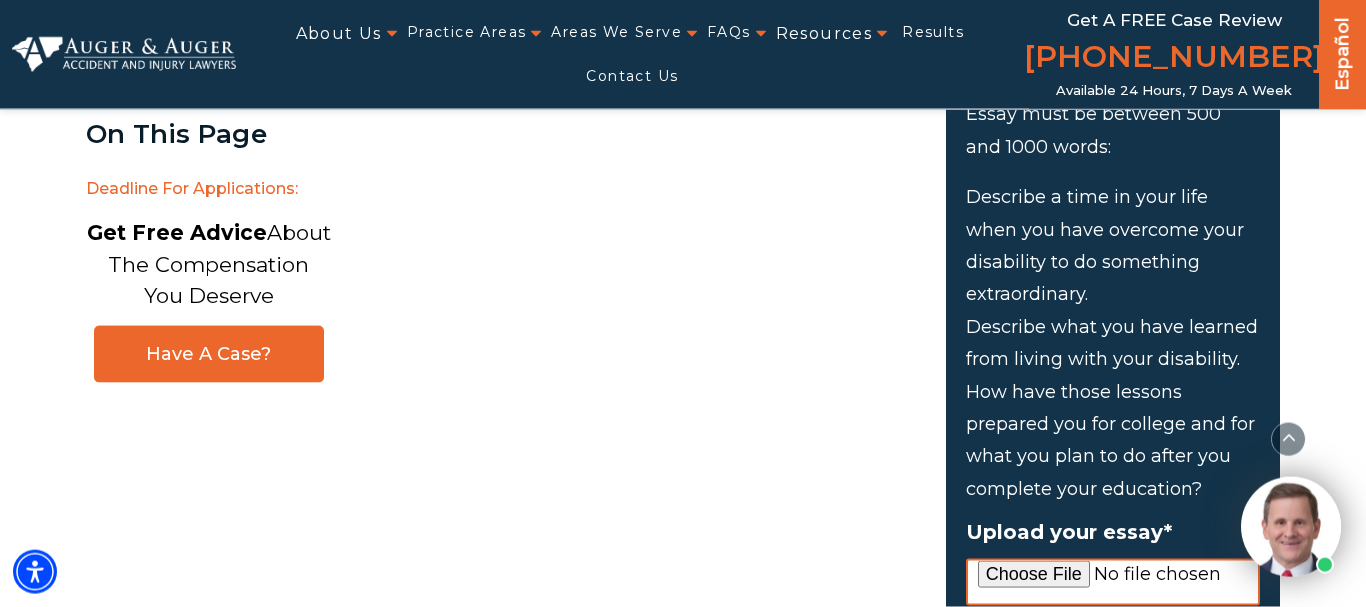 drag, startPoint x: 970, startPoint y: 200, endPoint x: 1102, endPoint y: 303, distance: 167.43059 